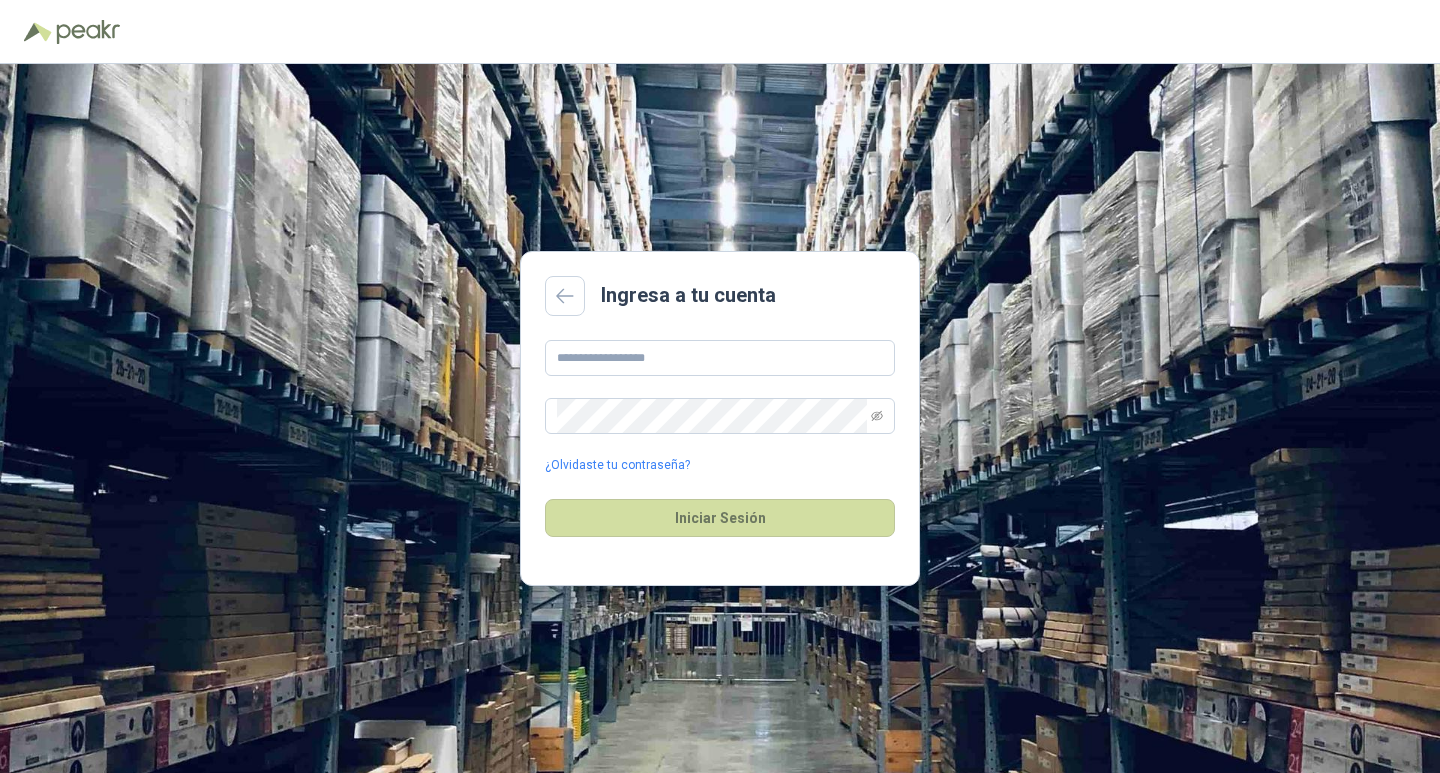 scroll, scrollTop: 0, scrollLeft: 0, axis: both 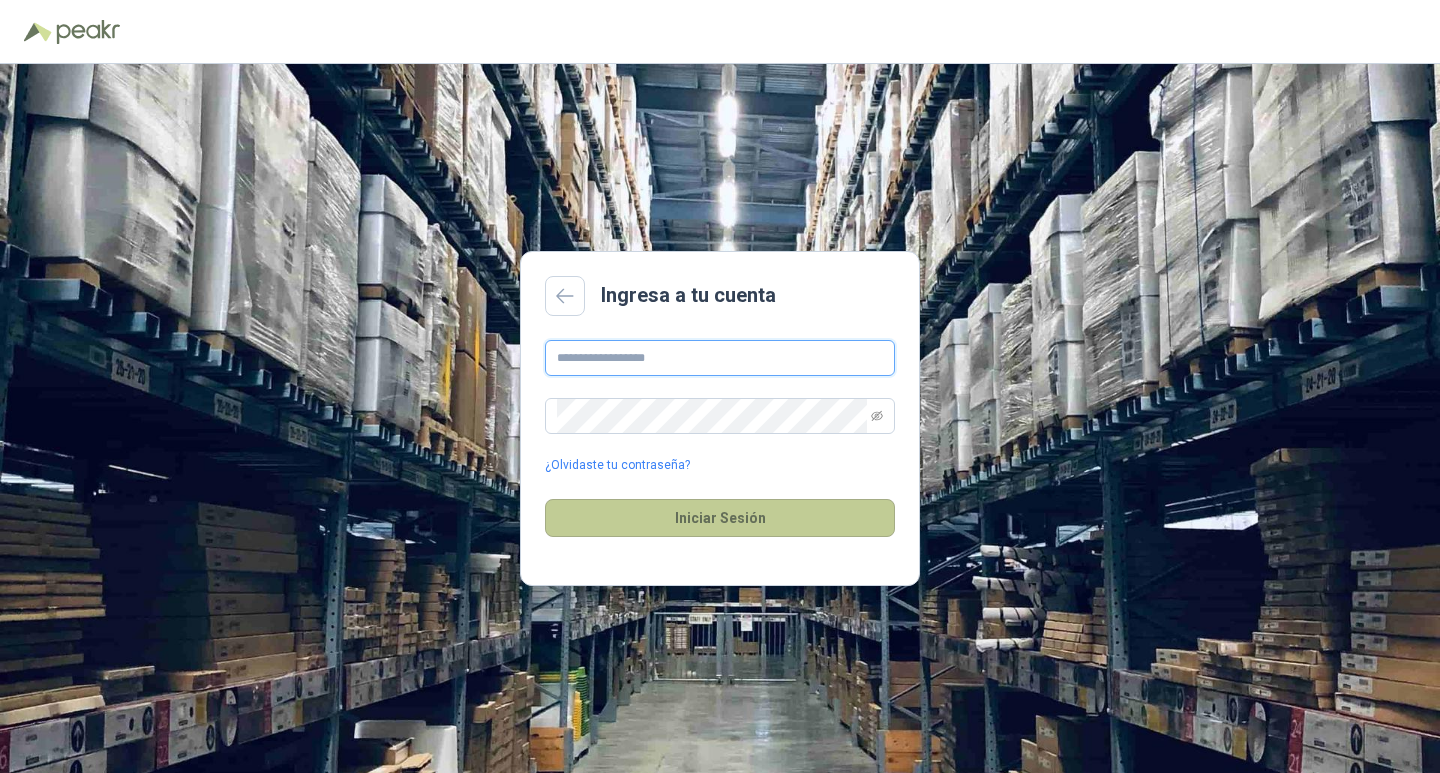 type on "**********" 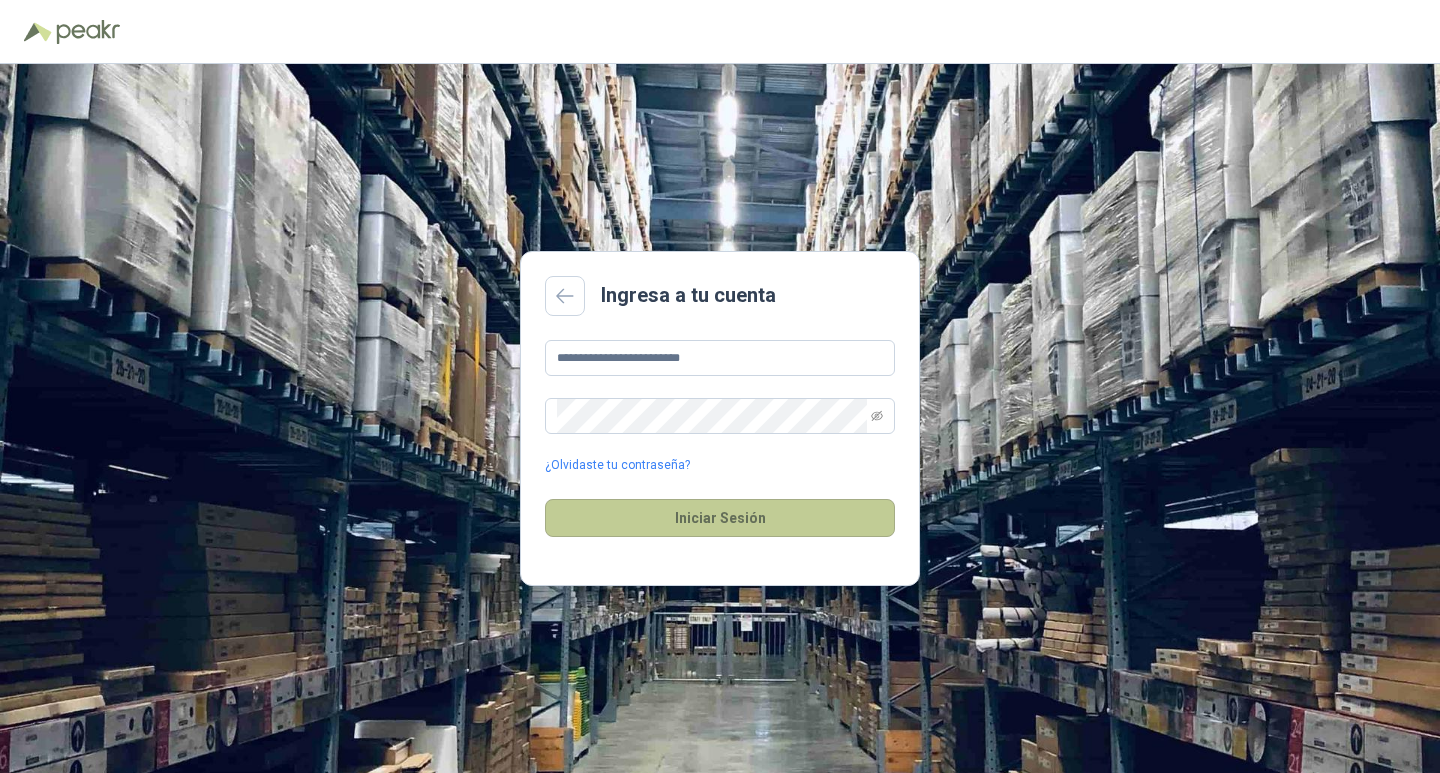 click on "Iniciar Sesión" at bounding box center [720, 518] 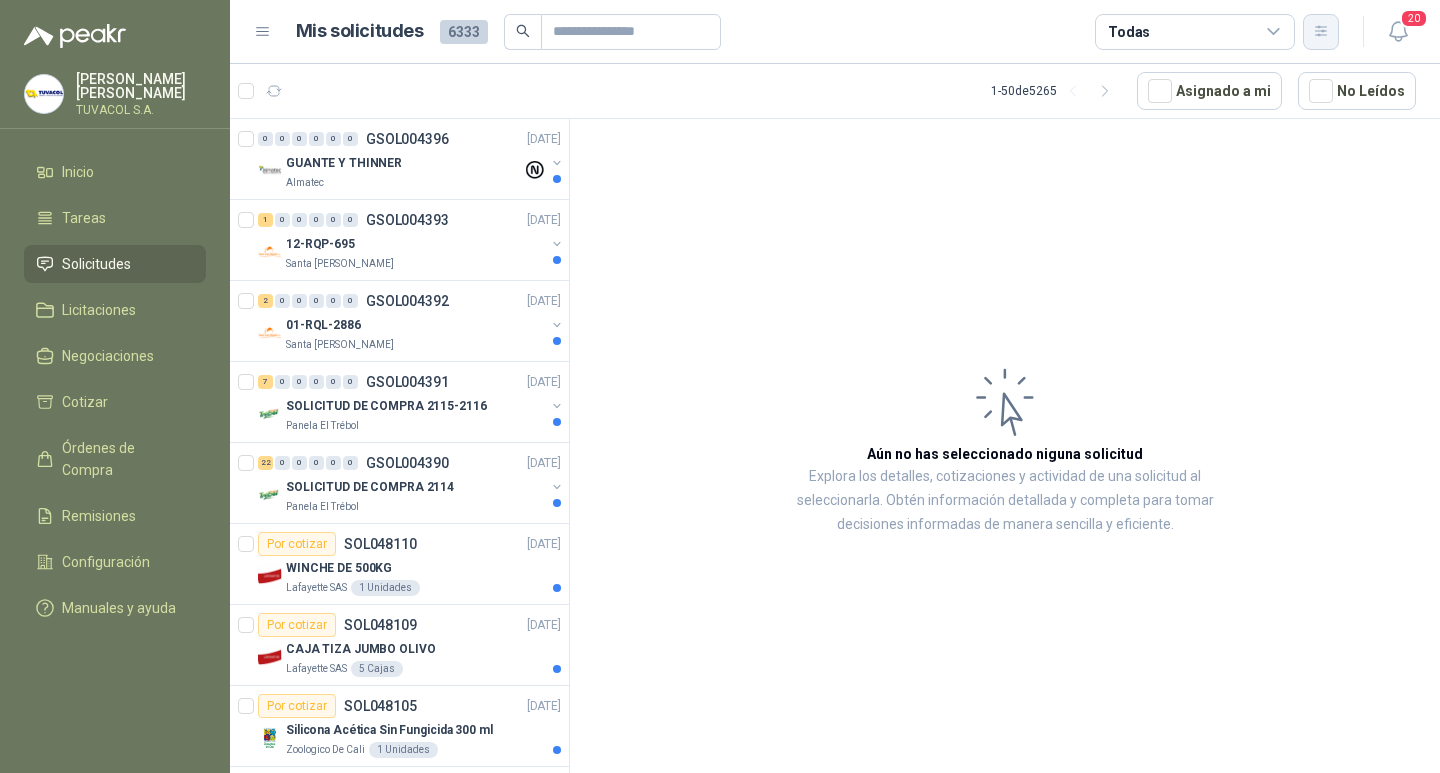 click 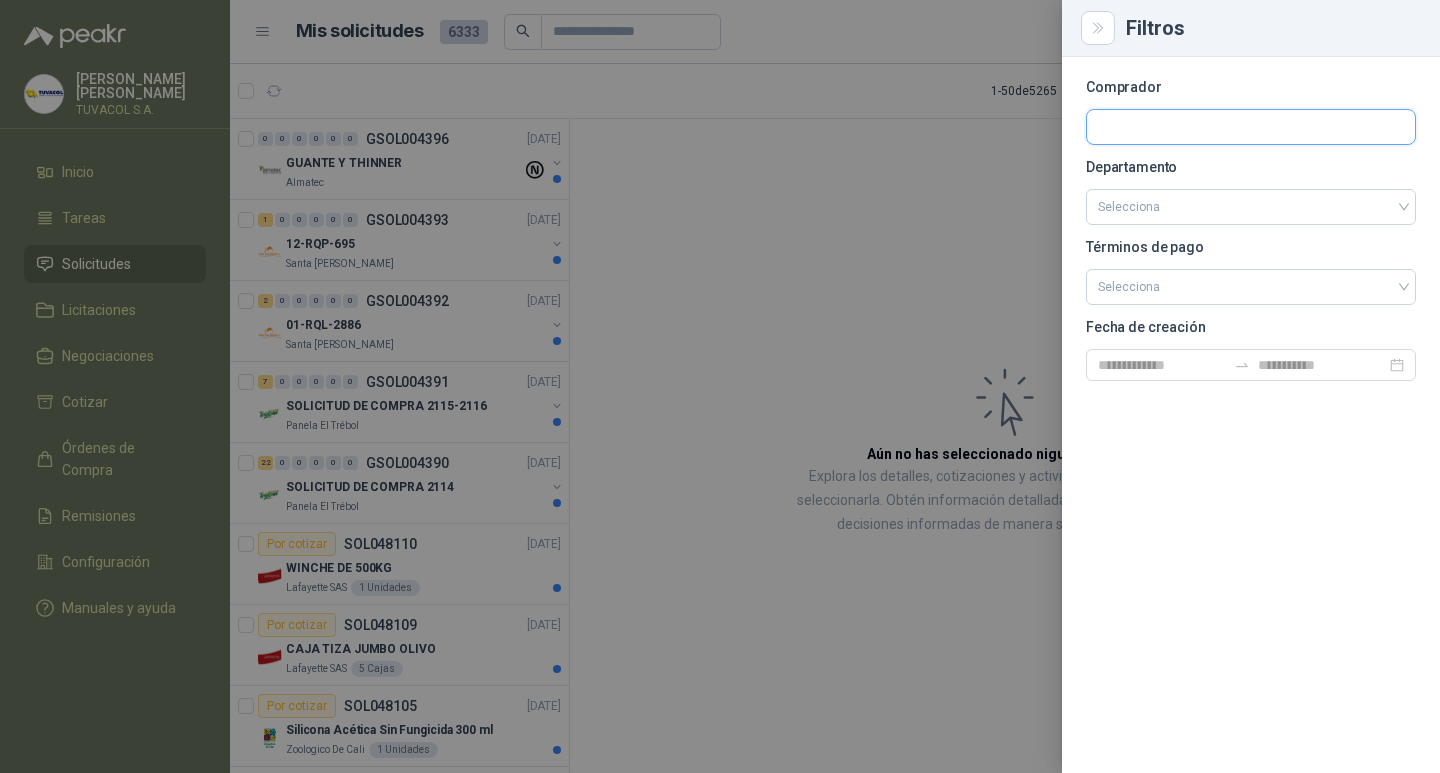 click at bounding box center [1251, 127] 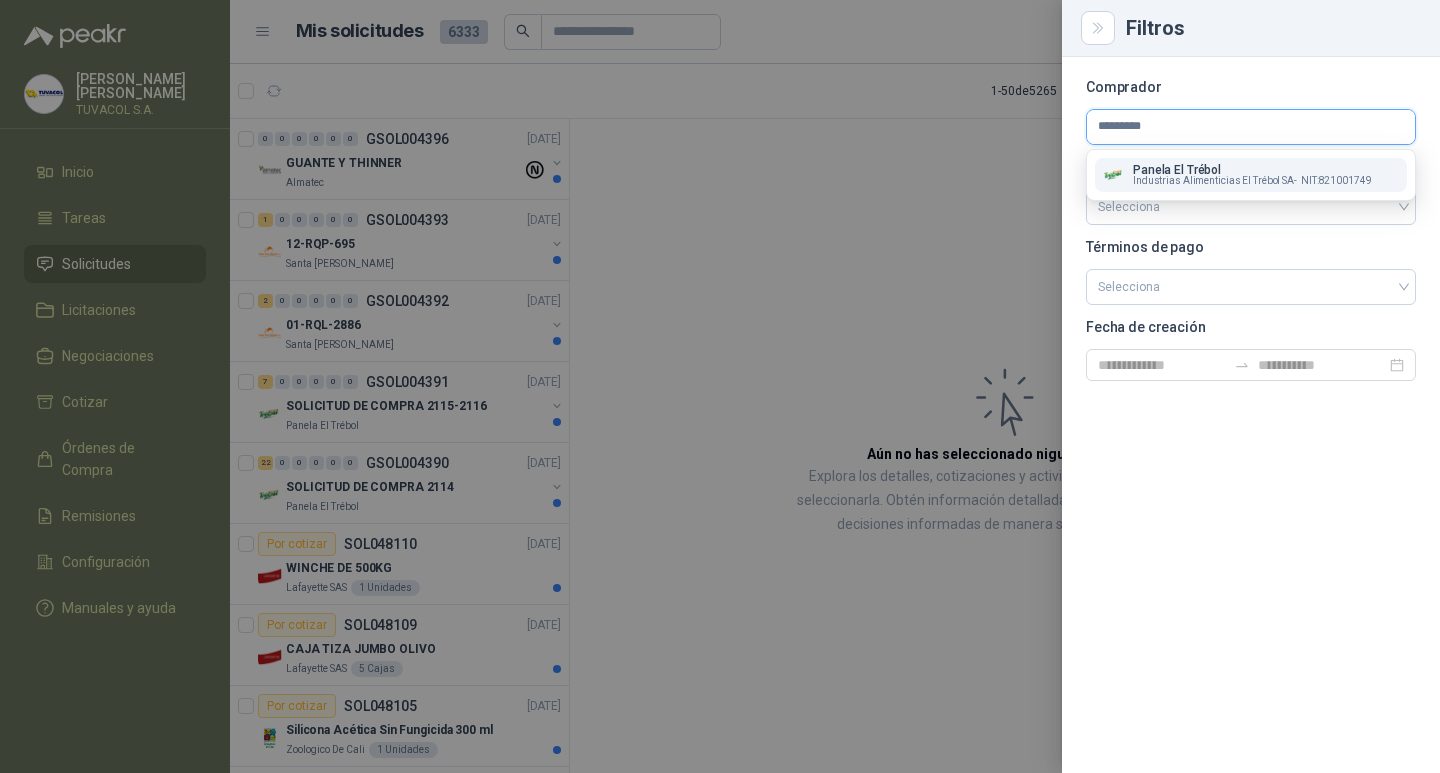 type on "*********" 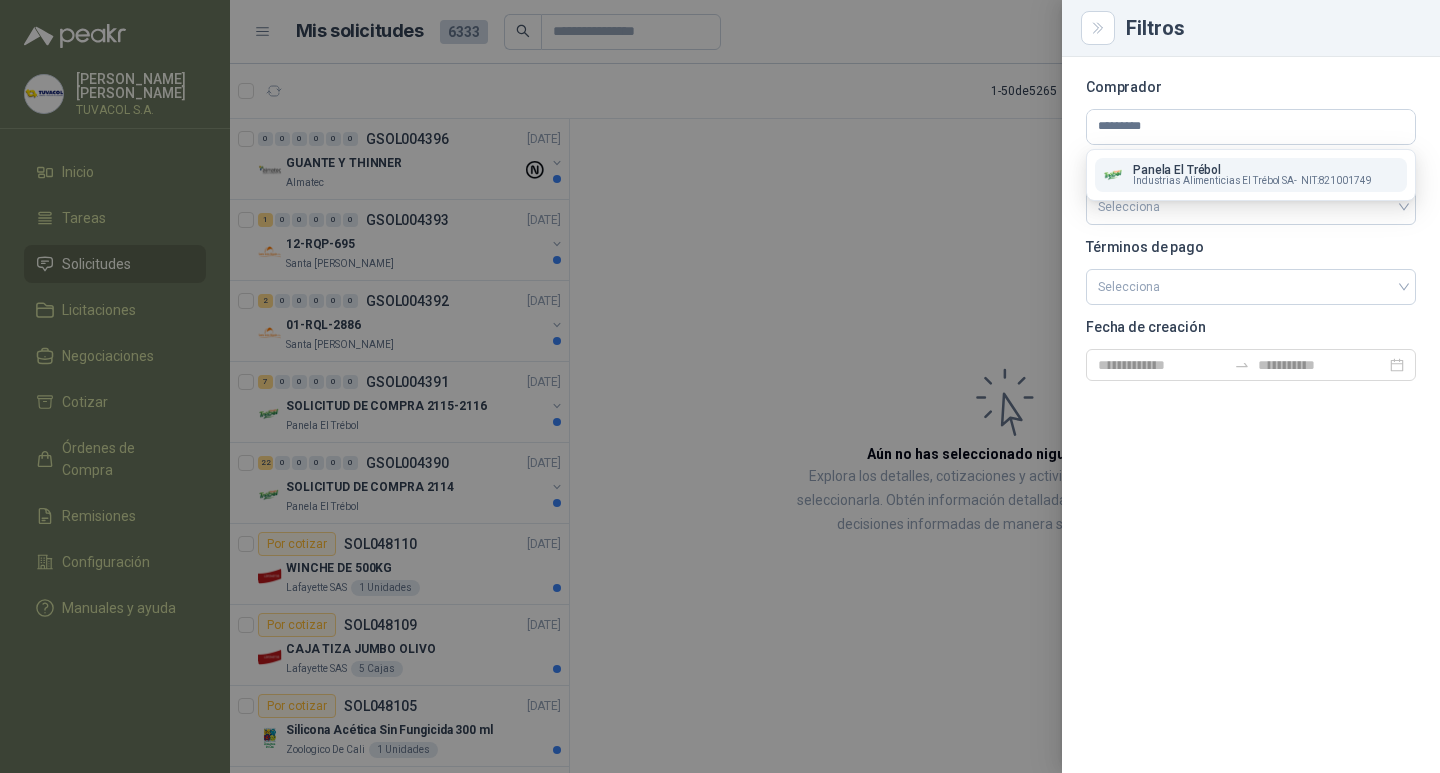 click on "Industrias Alimenticias El Trébol SA  -" at bounding box center (1215, 181) 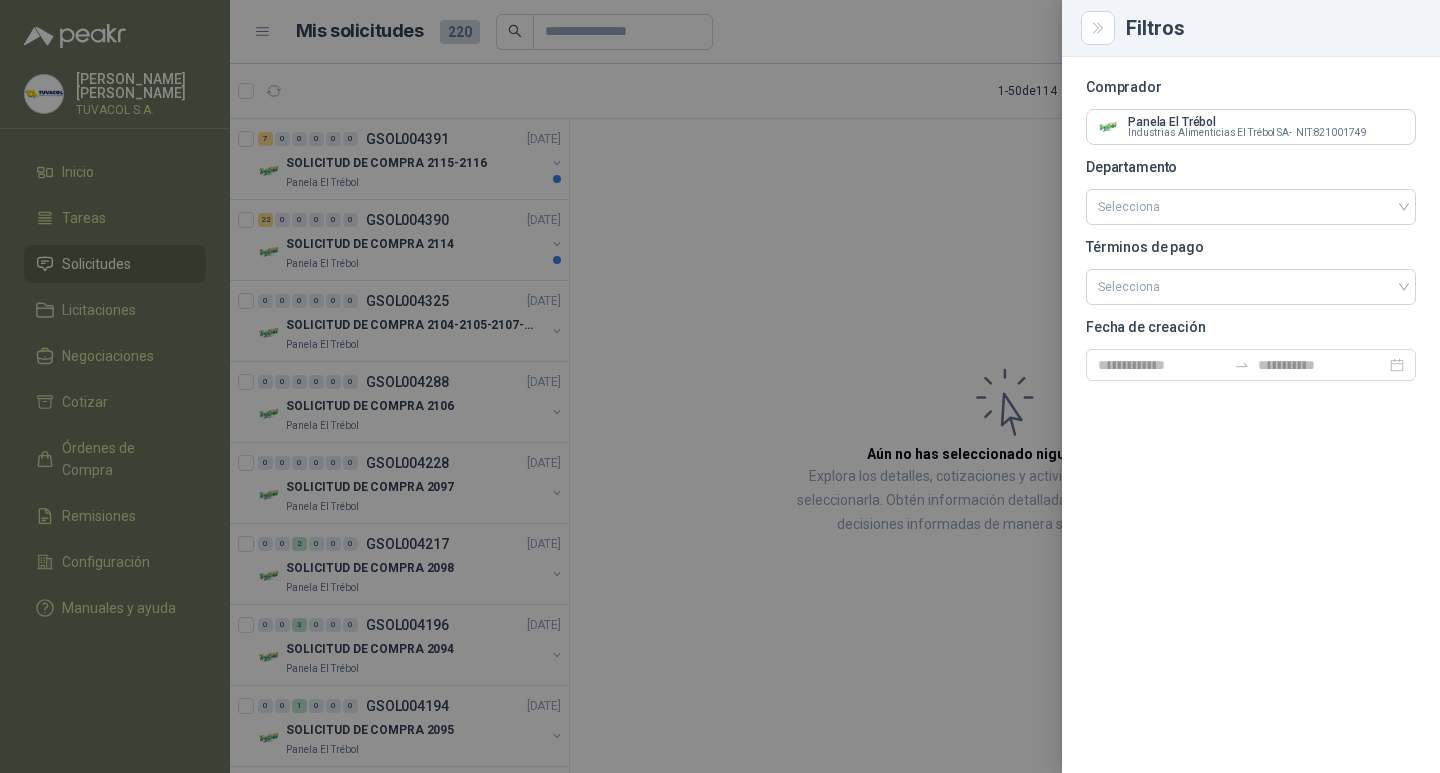 click at bounding box center [720, 386] 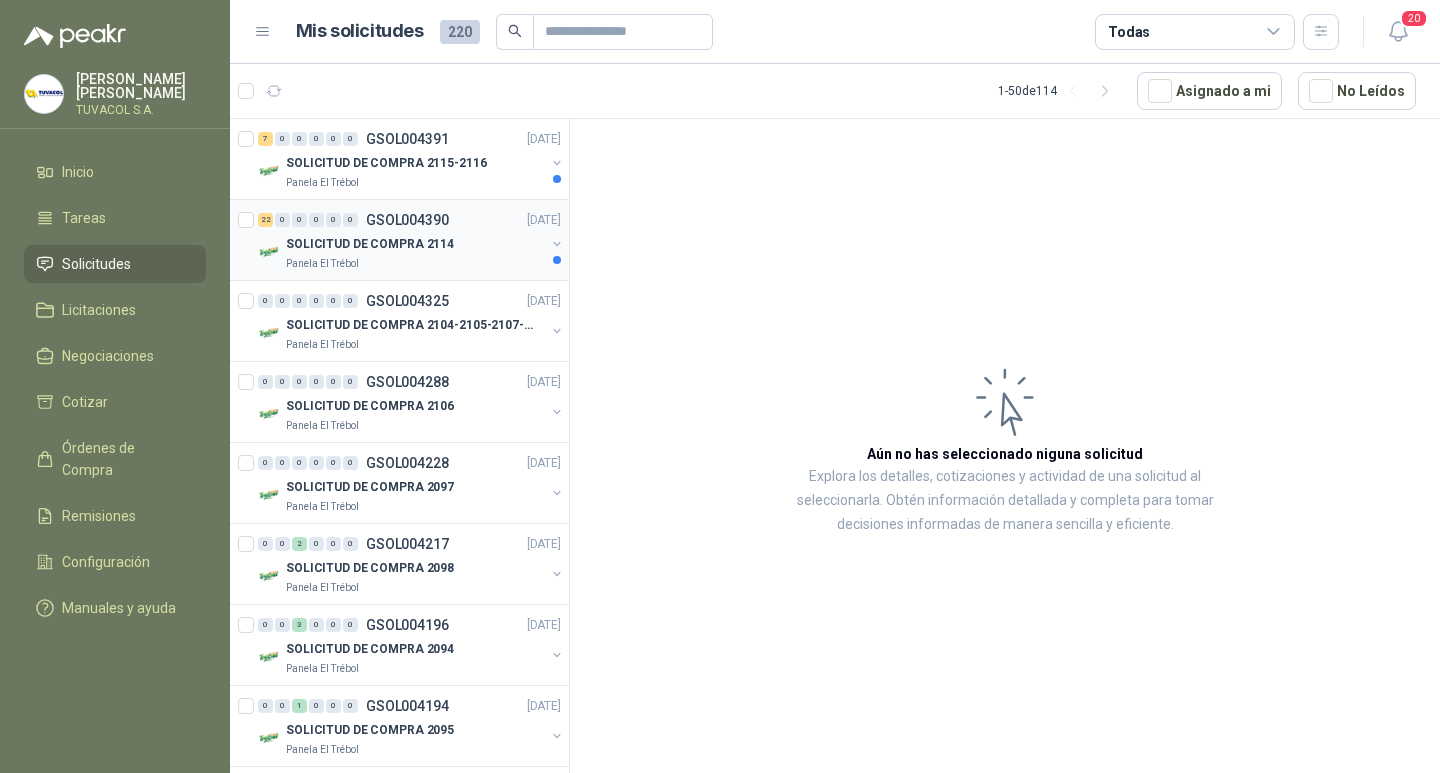 click on "SOLICITUD DE COMPRA 2114" at bounding box center (370, 244) 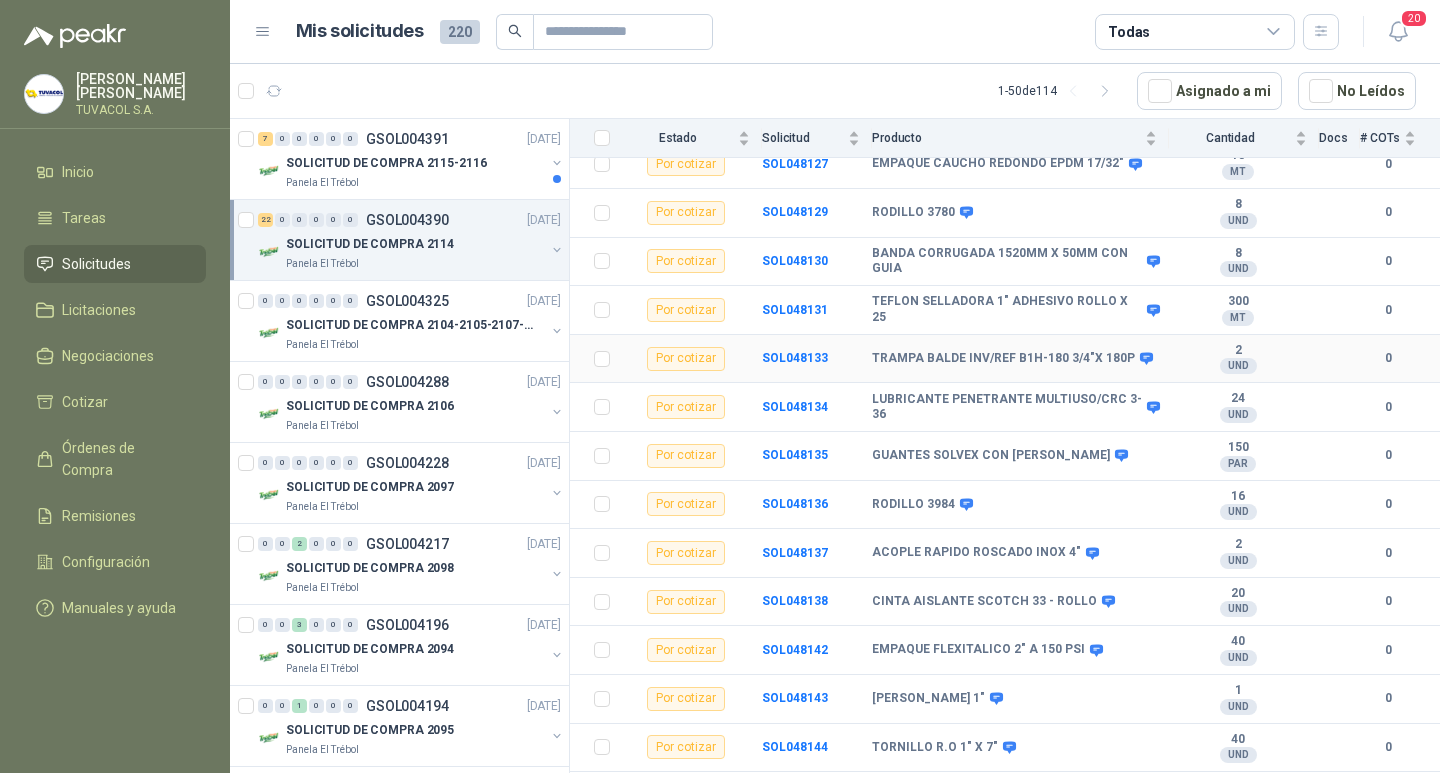 scroll, scrollTop: 686, scrollLeft: 0, axis: vertical 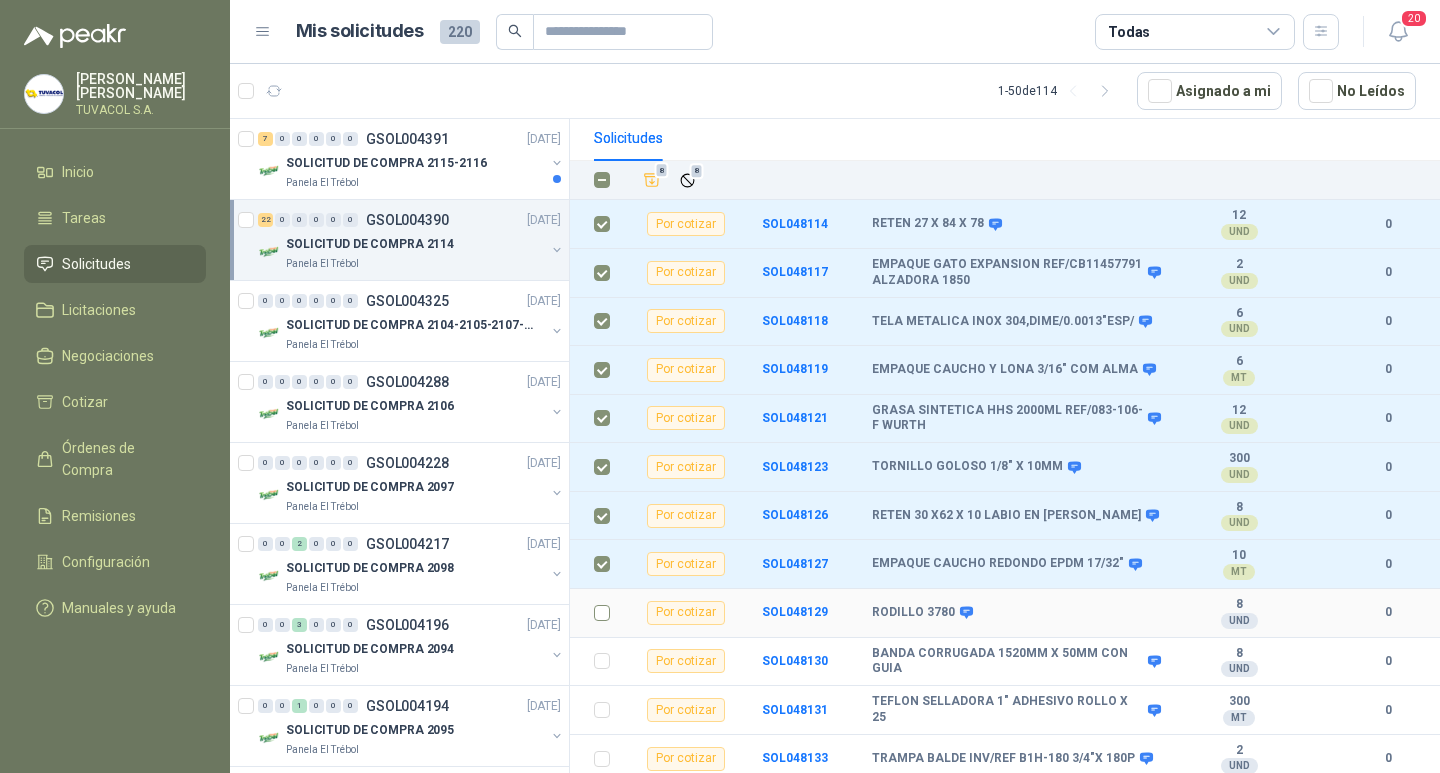 click at bounding box center [596, 613] 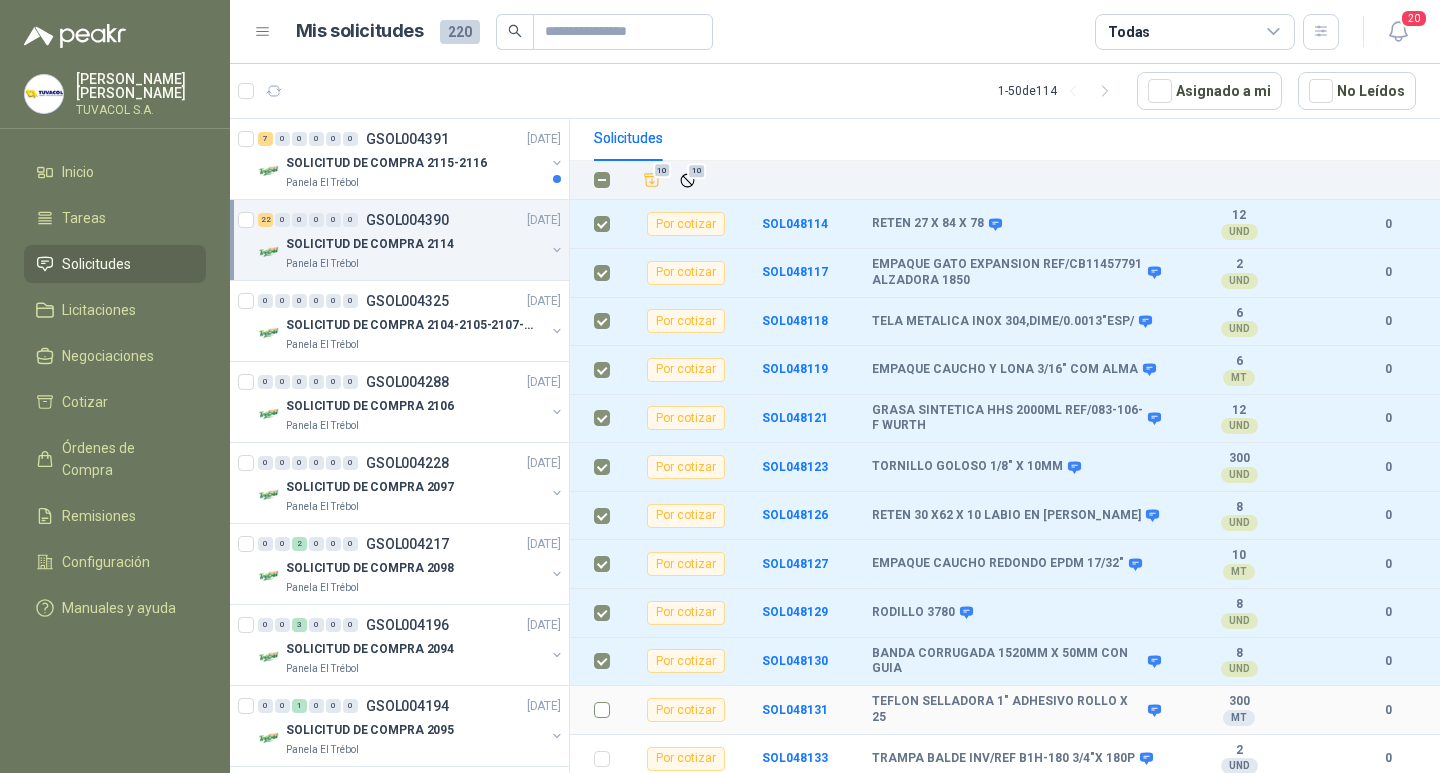 click at bounding box center [596, 710] 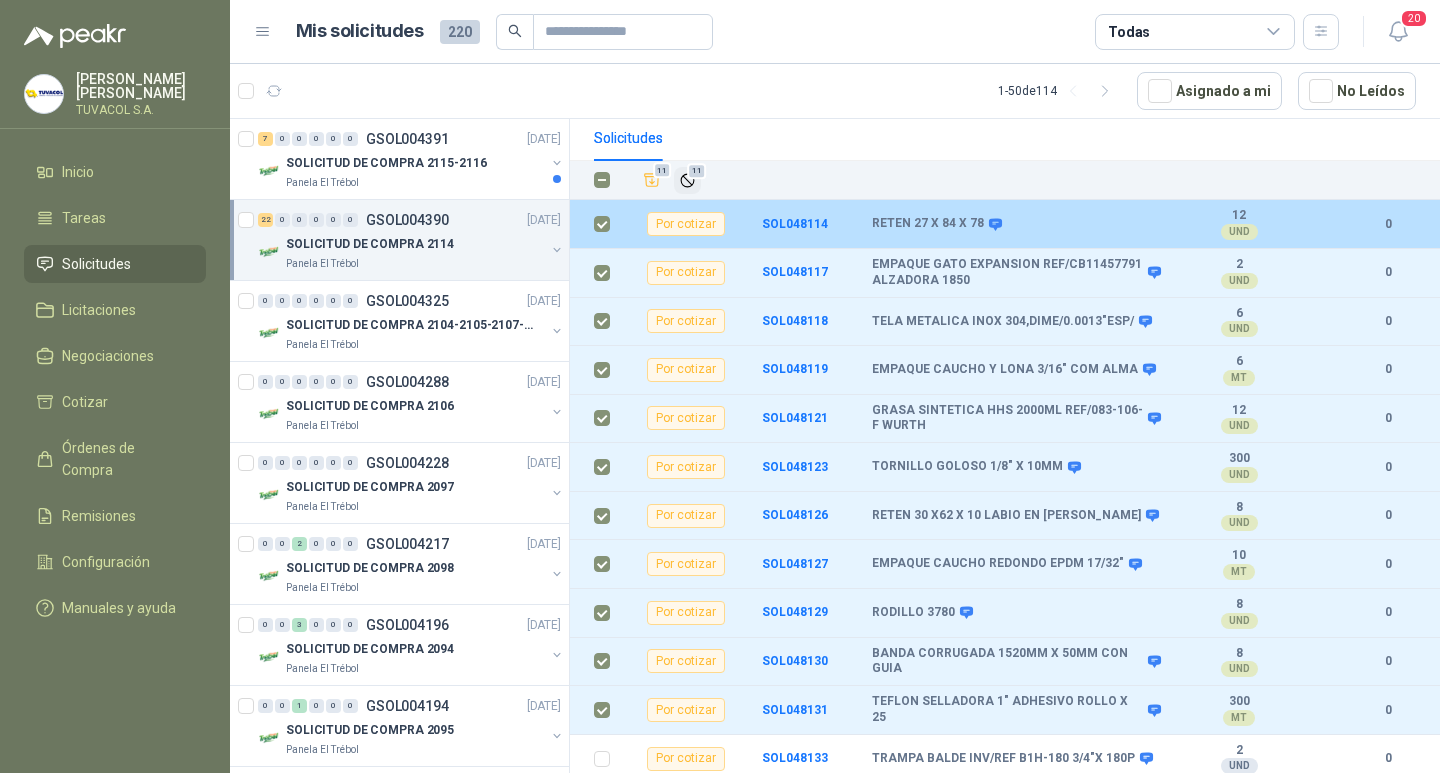 click 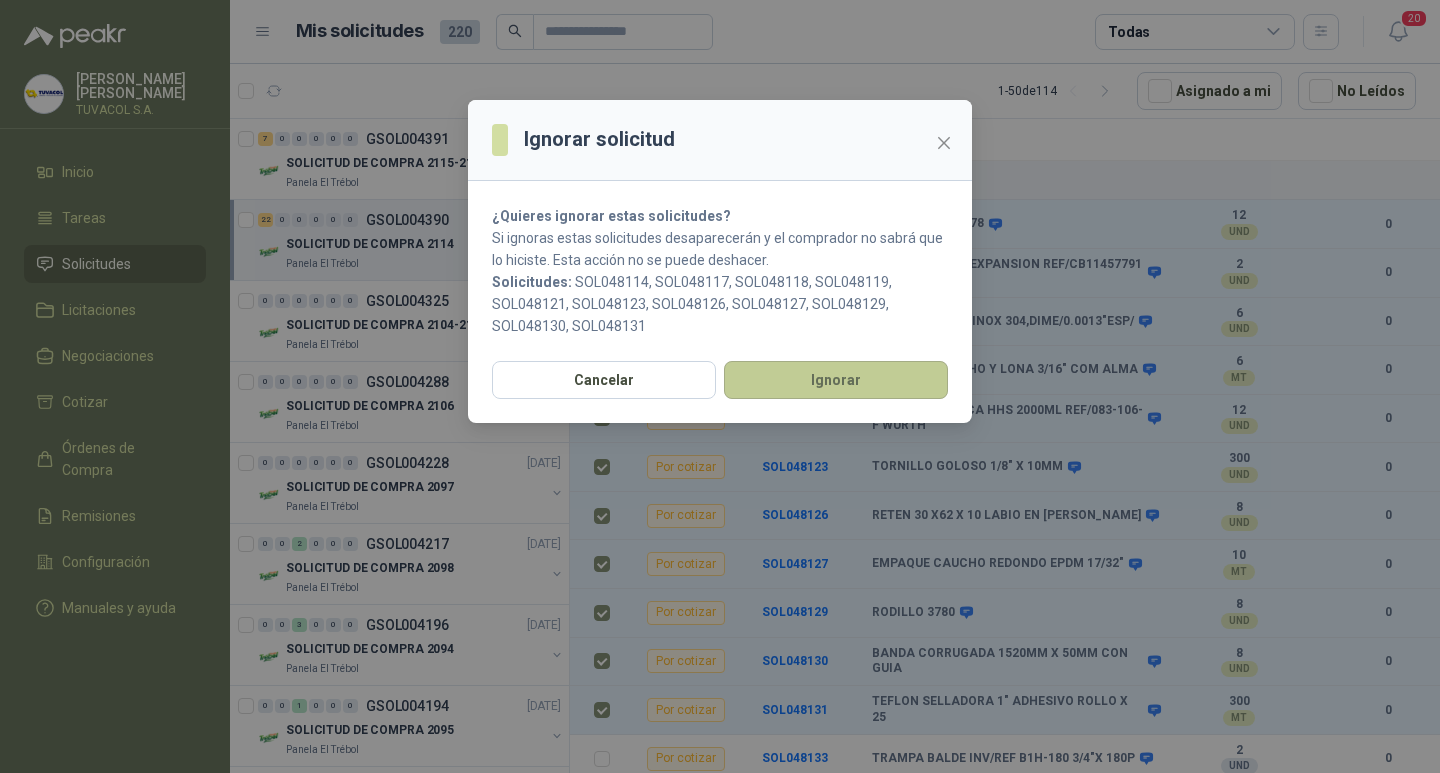 click on "Ignorar" at bounding box center [836, 380] 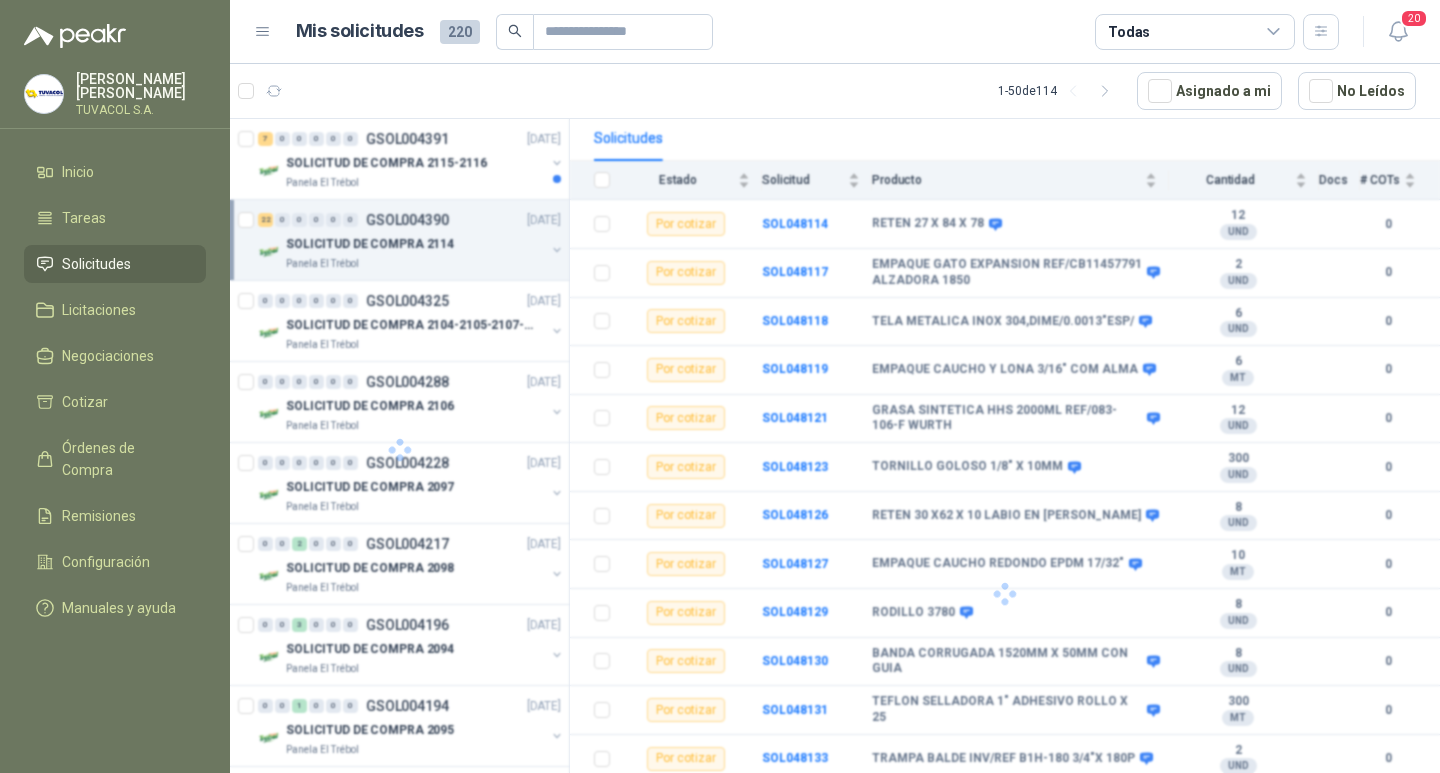 scroll, scrollTop: 152, scrollLeft: 0, axis: vertical 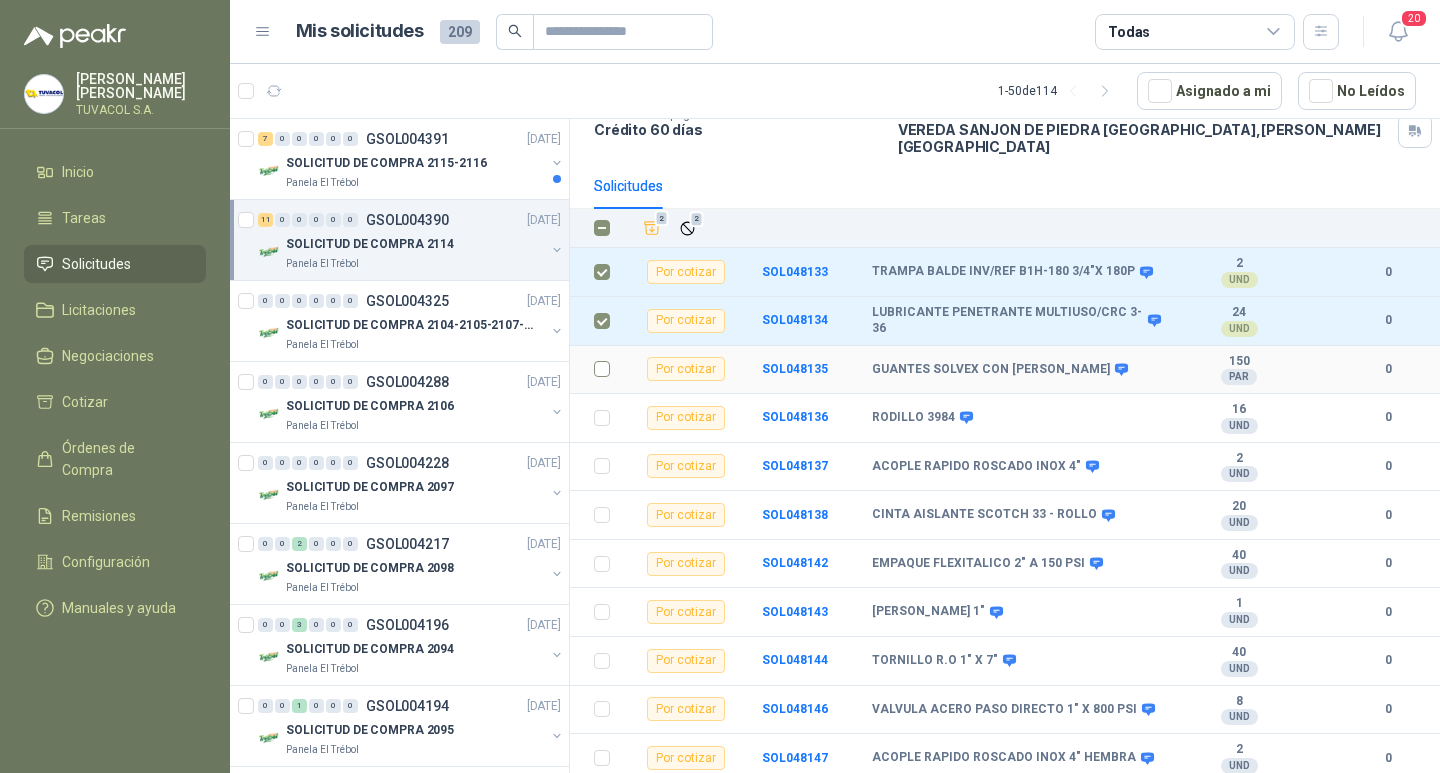 click at bounding box center [596, 370] 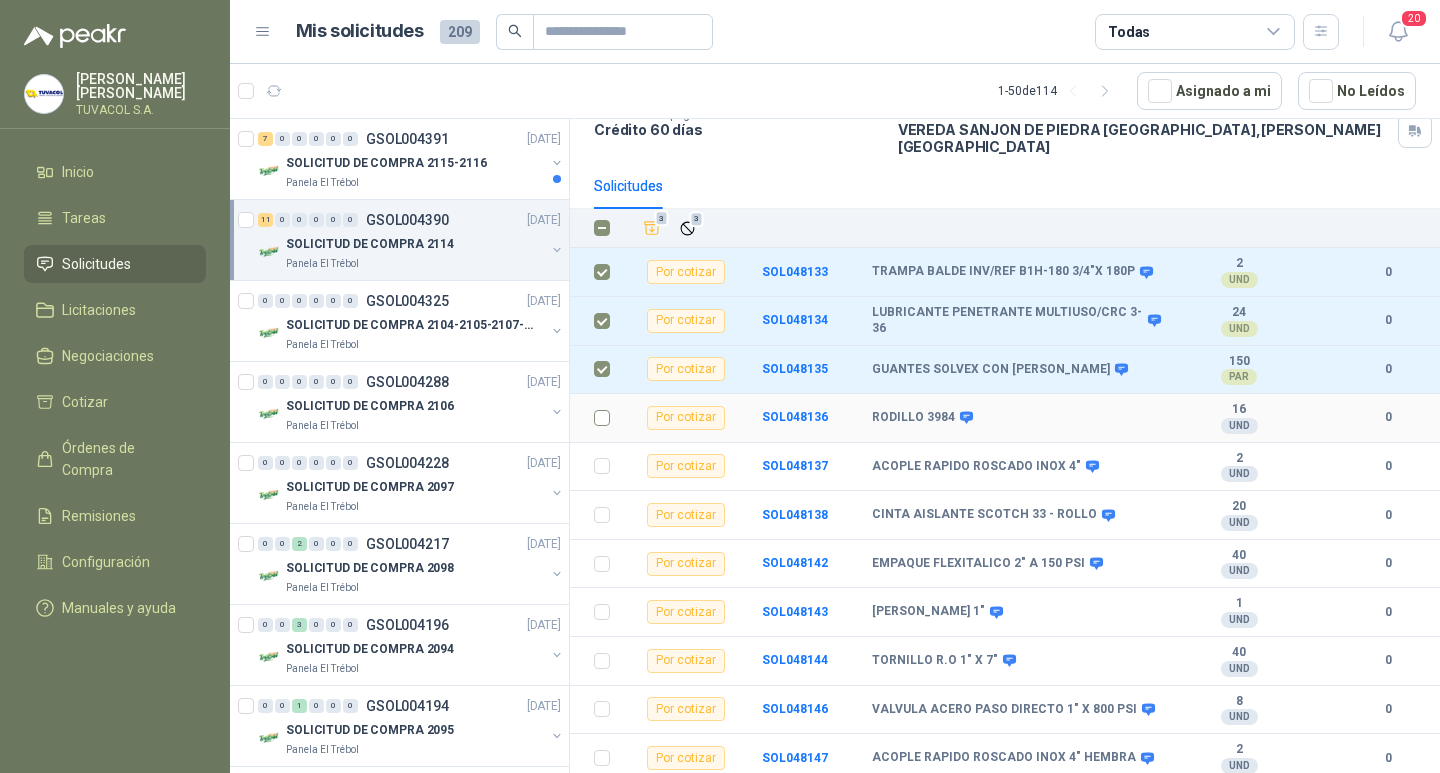 click at bounding box center (596, 418) 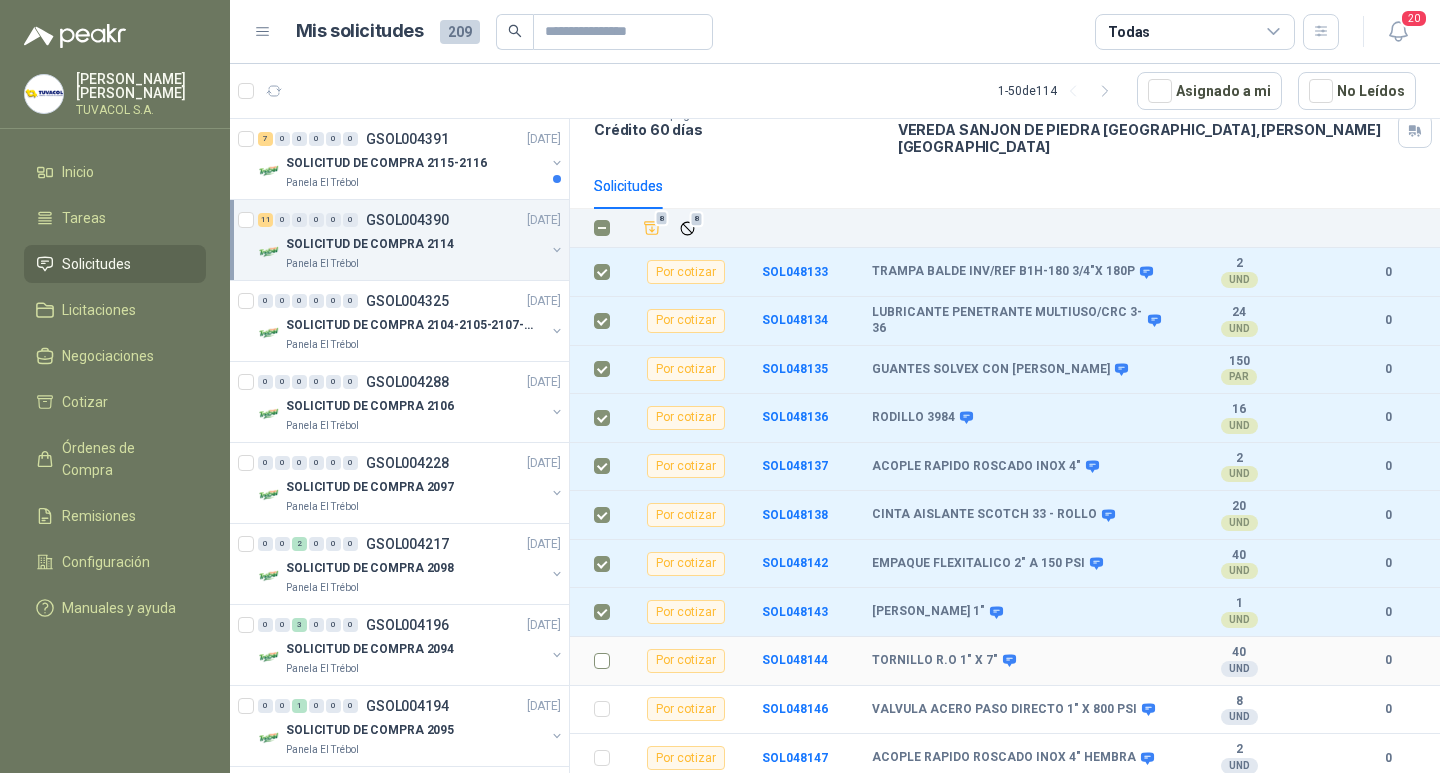 click at bounding box center (602, 661) 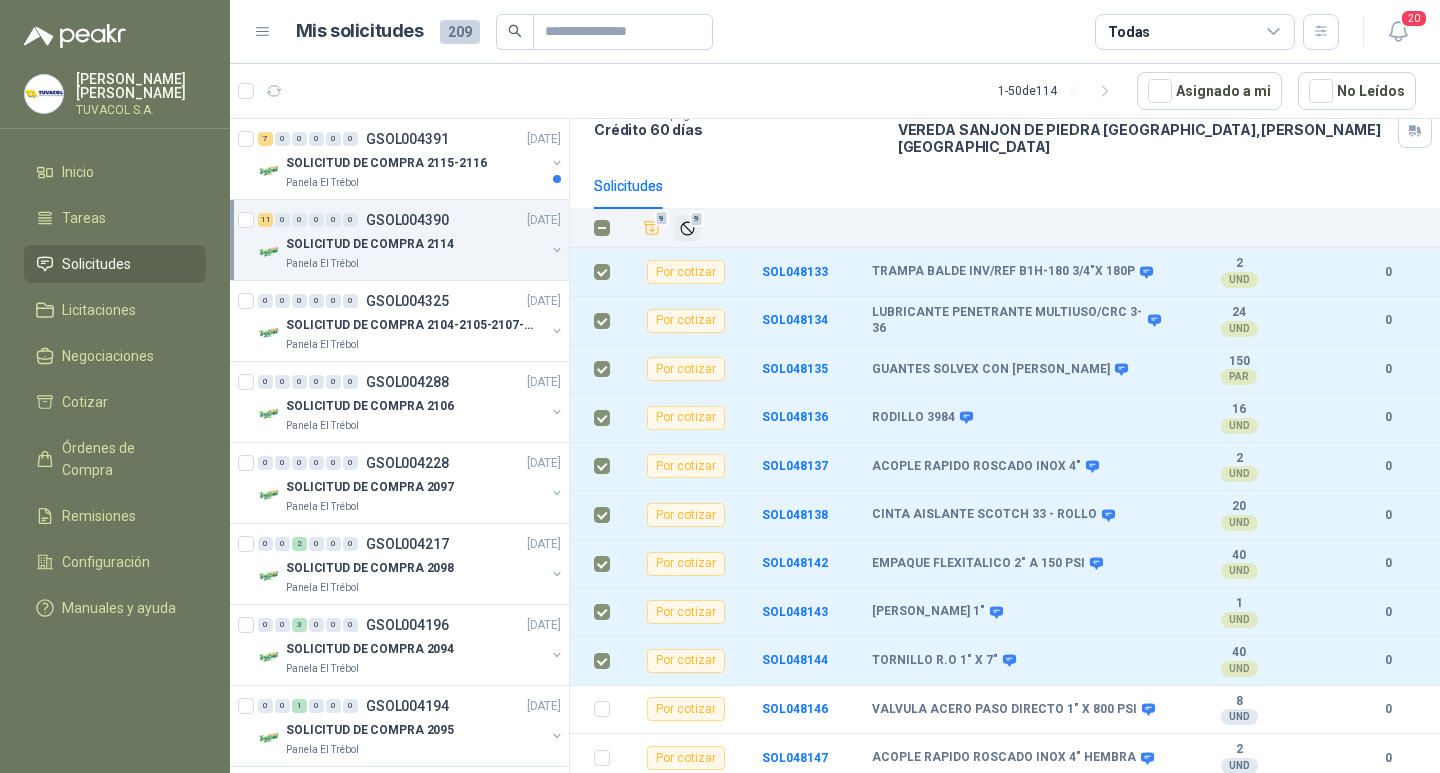 click 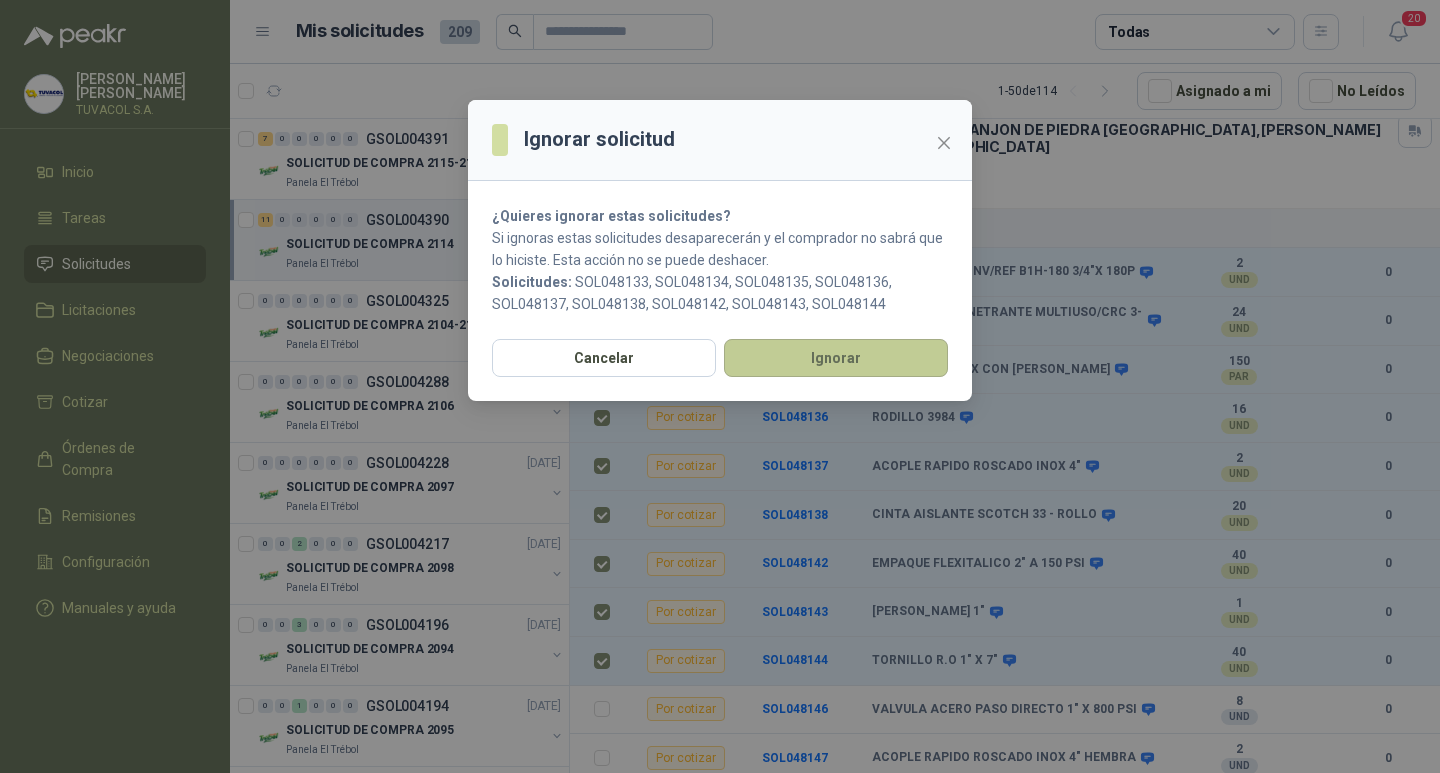 click on "Ignorar" at bounding box center [836, 358] 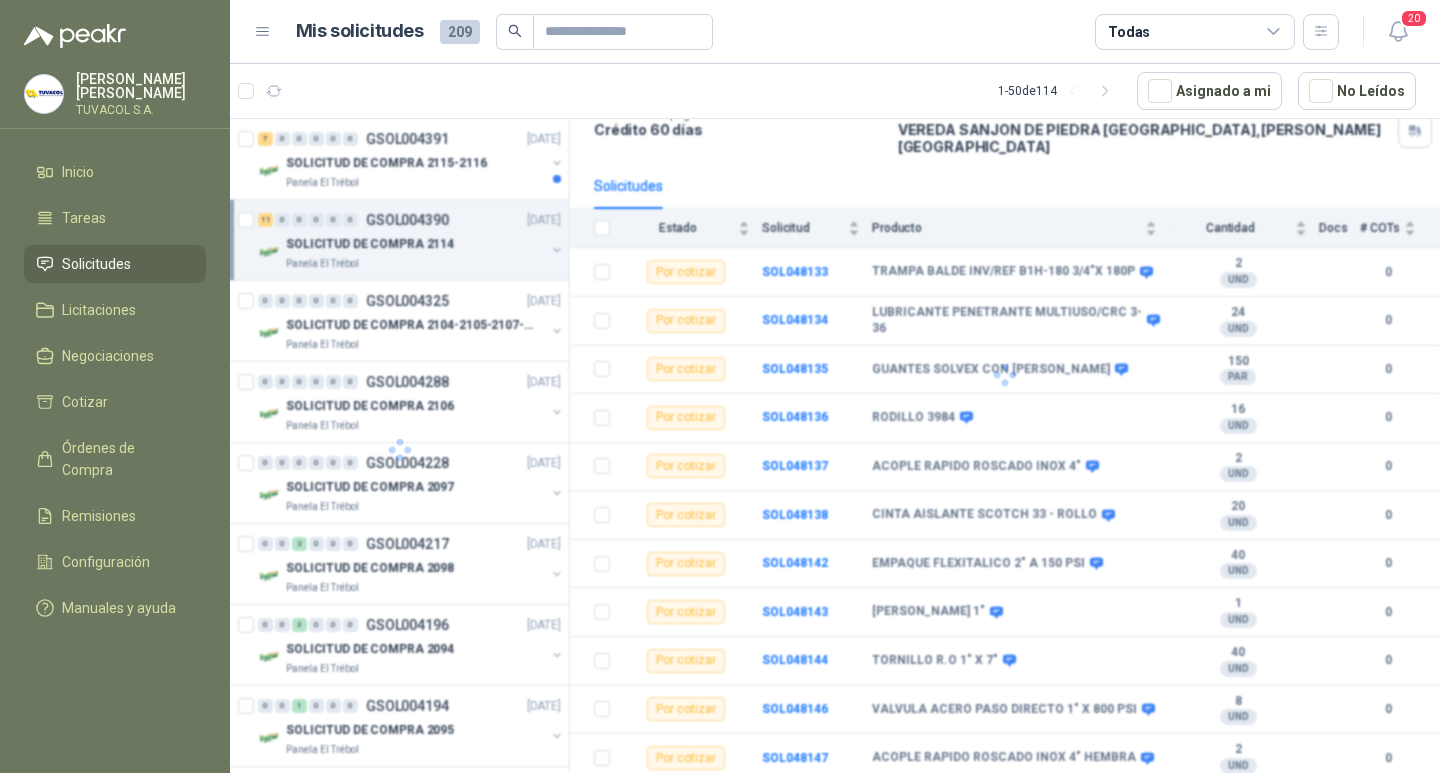 scroll, scrollTop: 0, scrollLeft: 0, axis: both 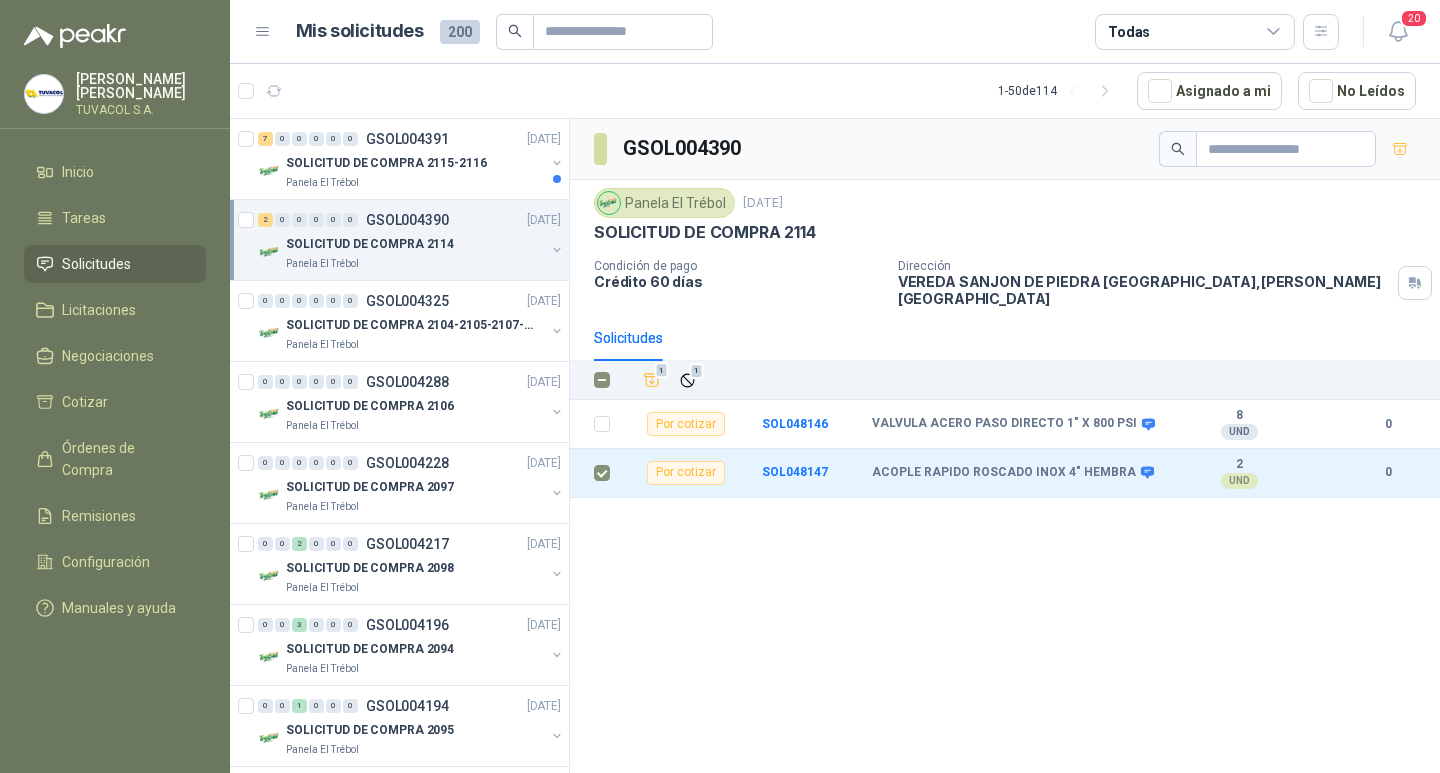 click on "1" at bounding box center [697, 371] 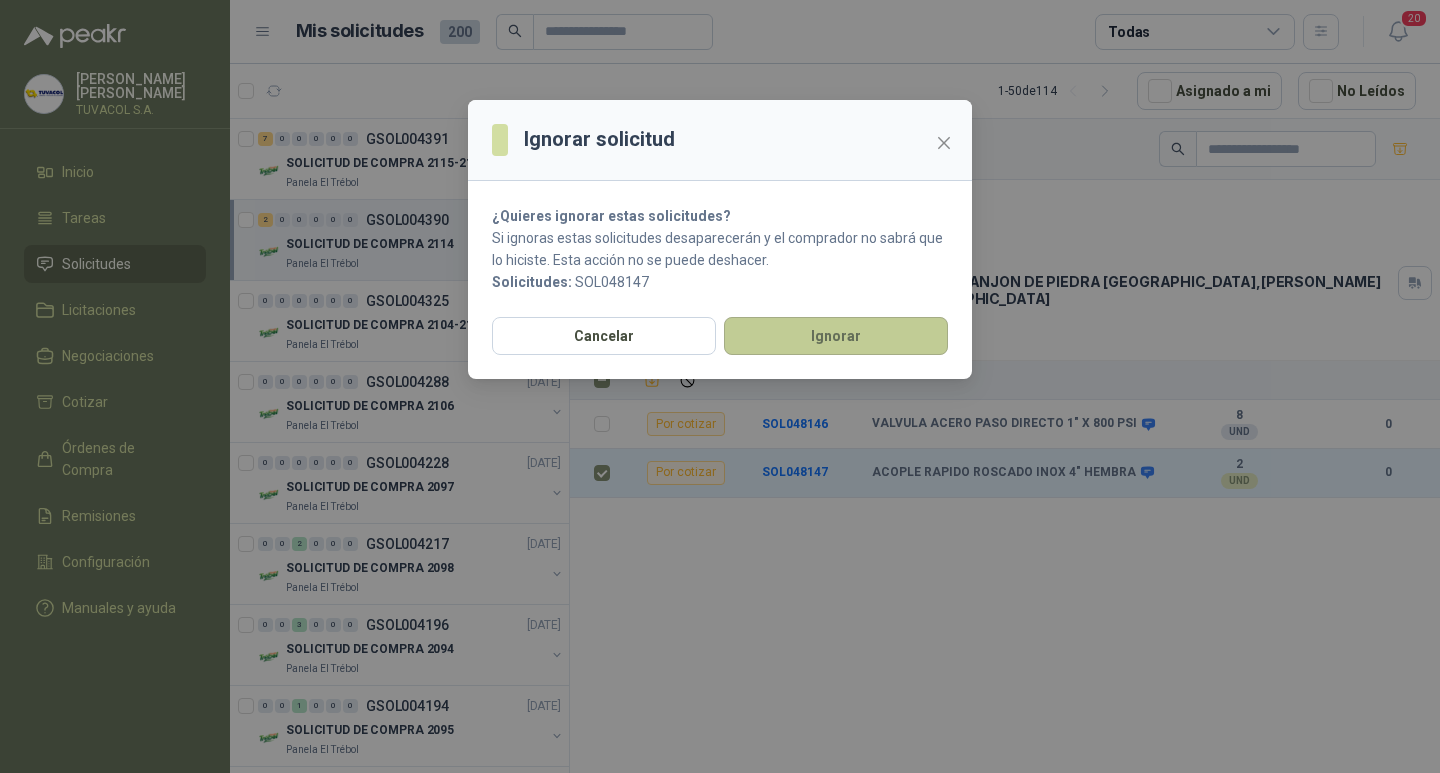 click on "Ignorar" at bounding box center (836, 336) 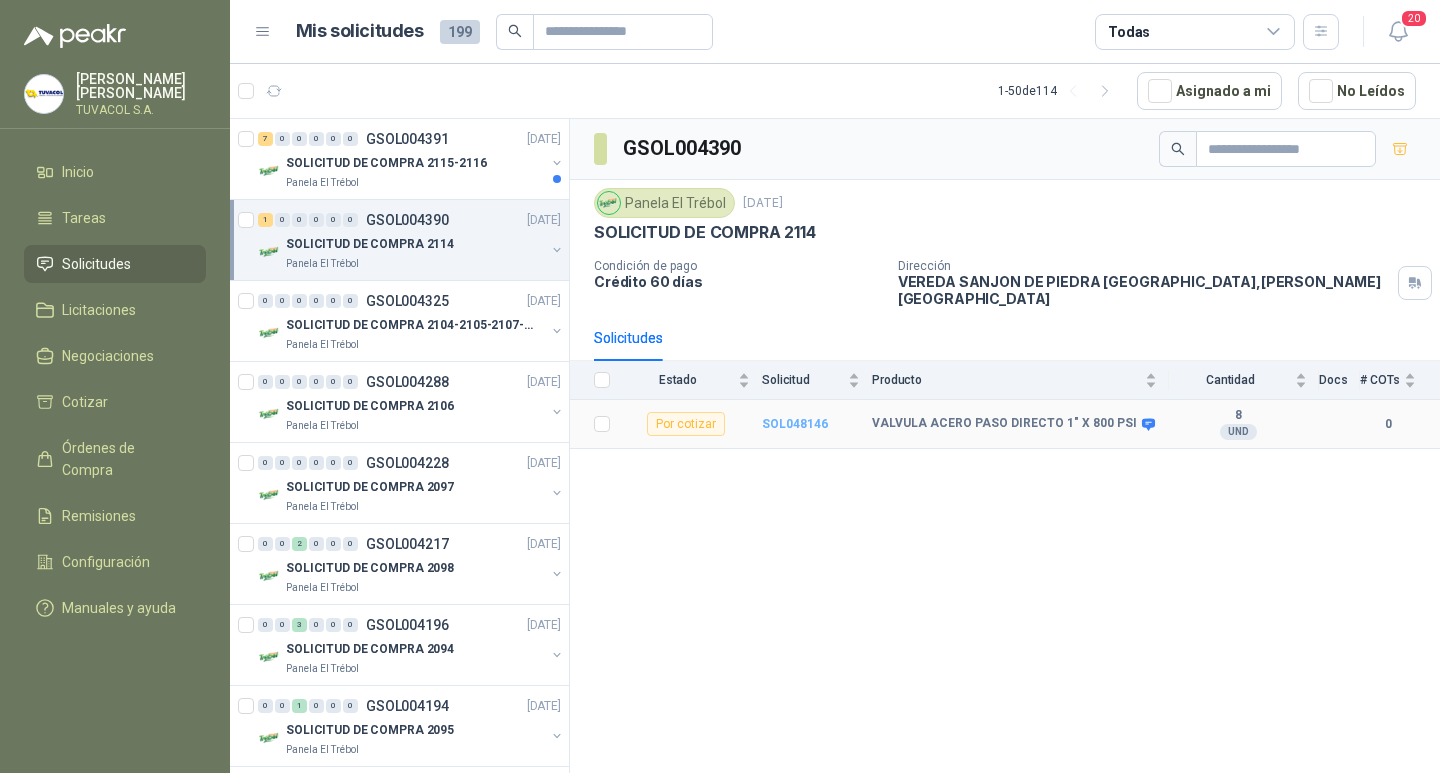 click on "SOL048146" at bounding box center [795, 424] 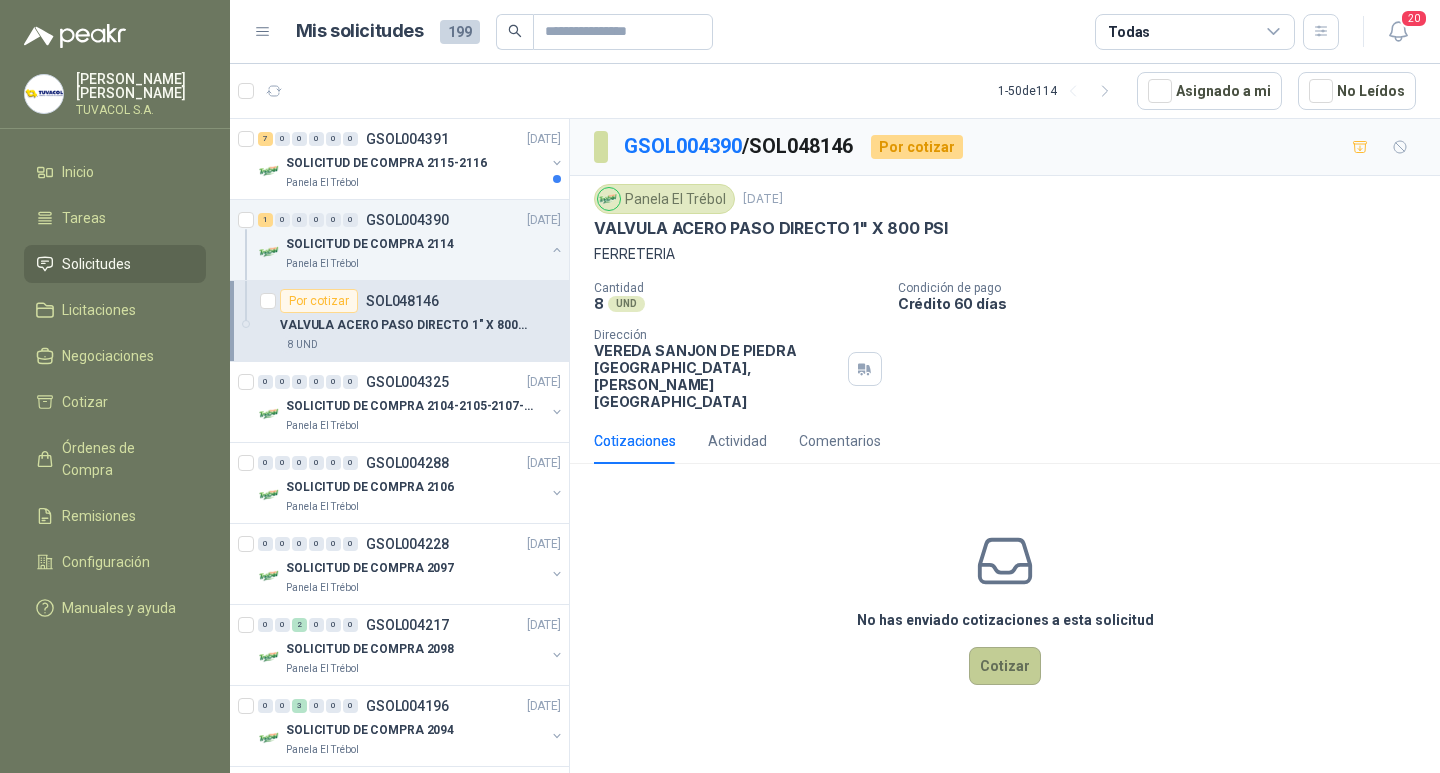 click on "Cotizar" at bounding box center [1005, 666] 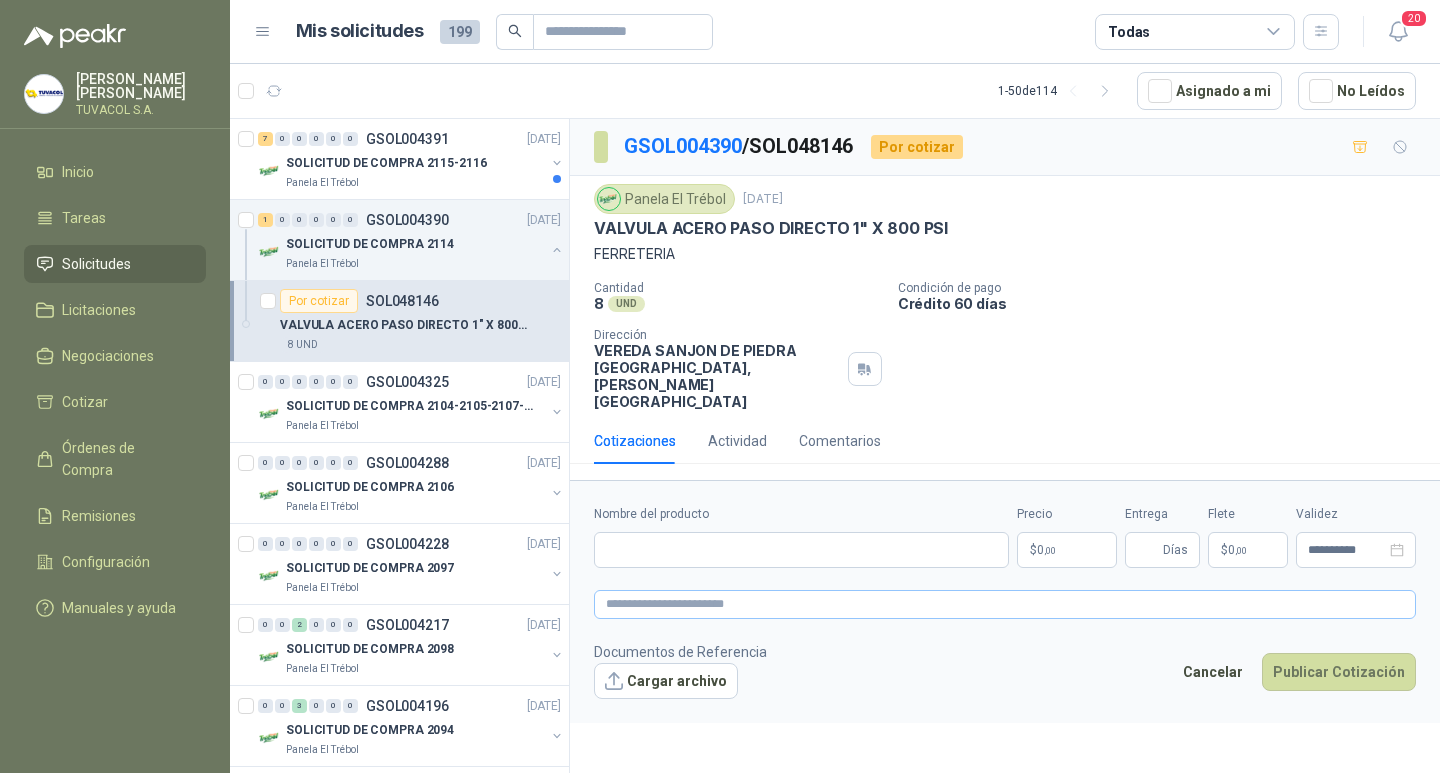 type 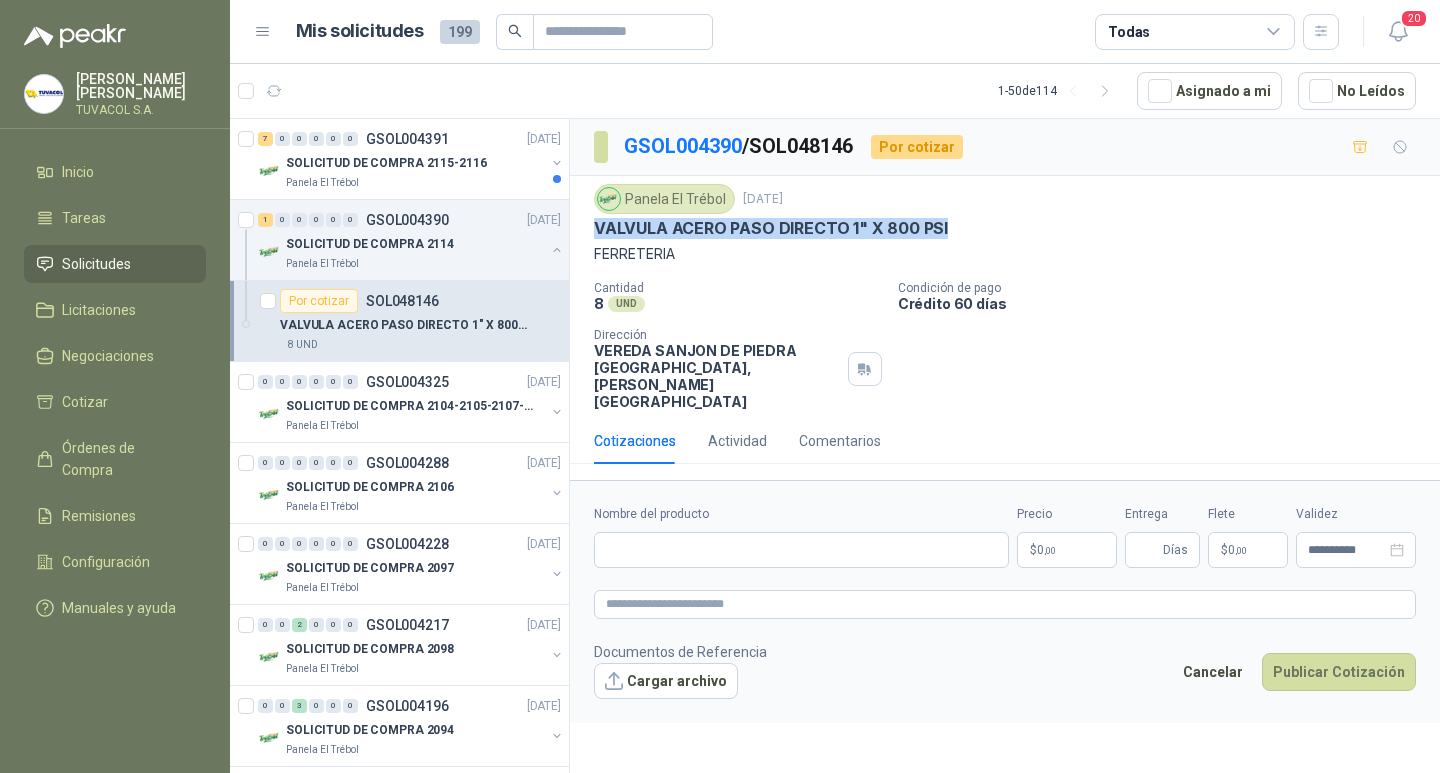 drag, startPoint x: 844, startPoint y: 217, endPoint x: 577, endPoint y: 218, distance: 267.00186 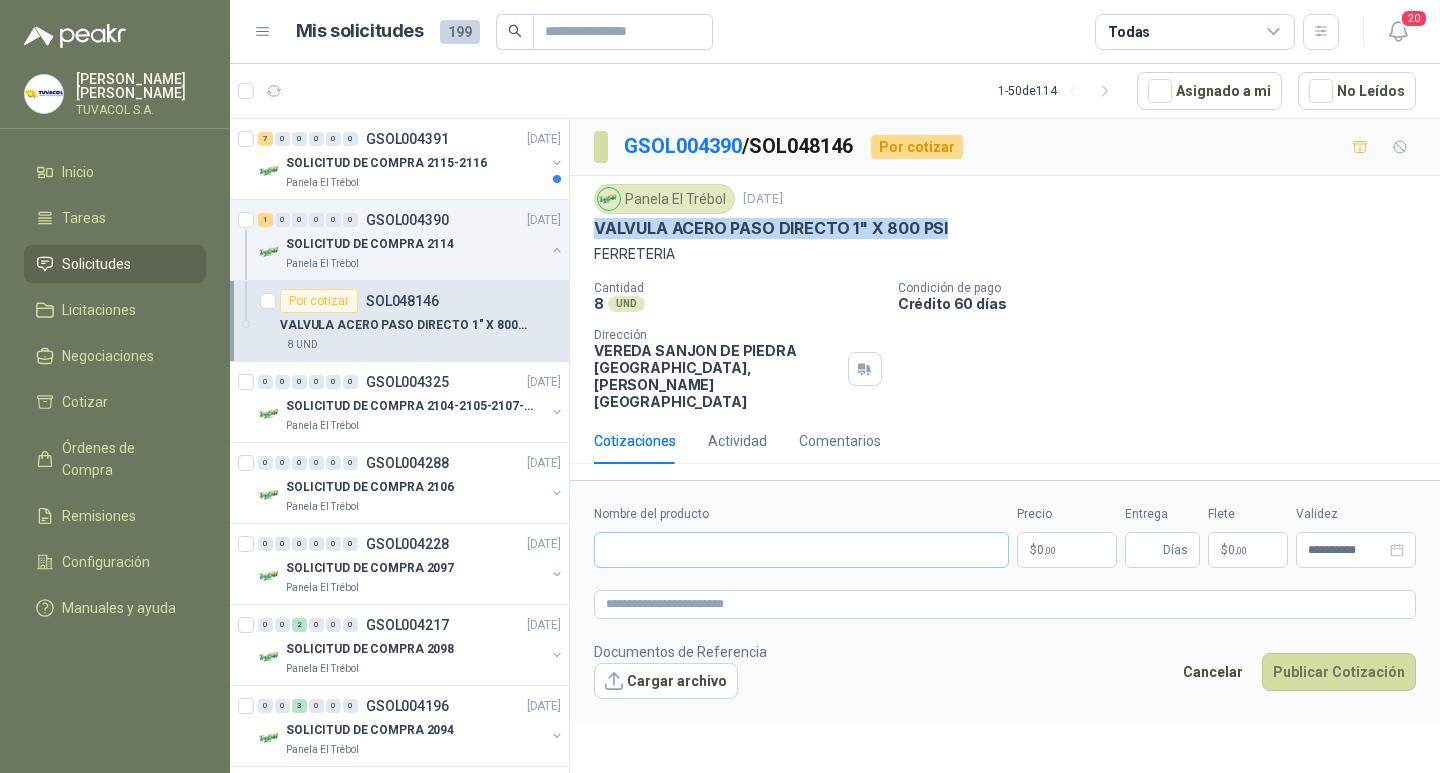 copy on "VALVULA ACERO PASO DIRECTO 1" X 800 PSI" 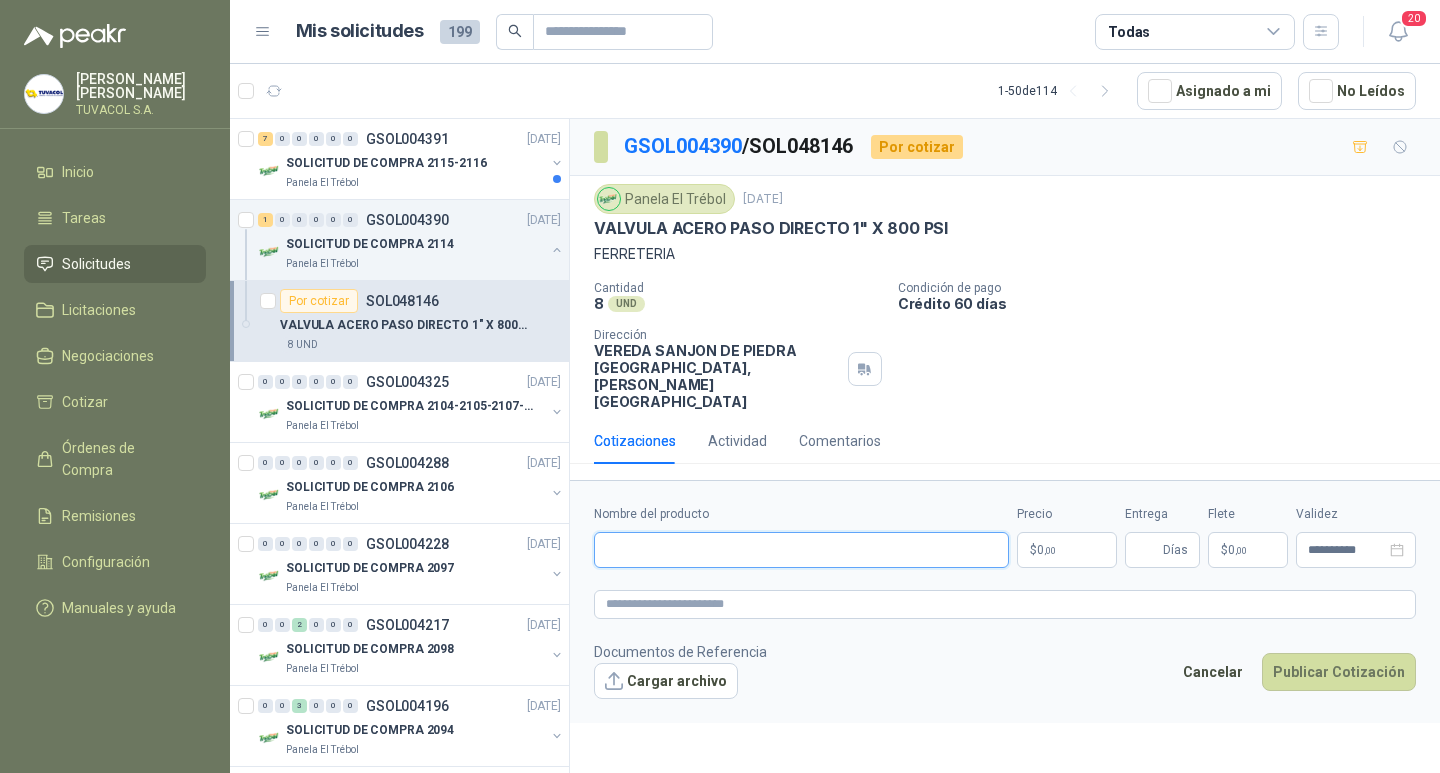 click on "Nombre del producto" at bounding box center [801, 550] 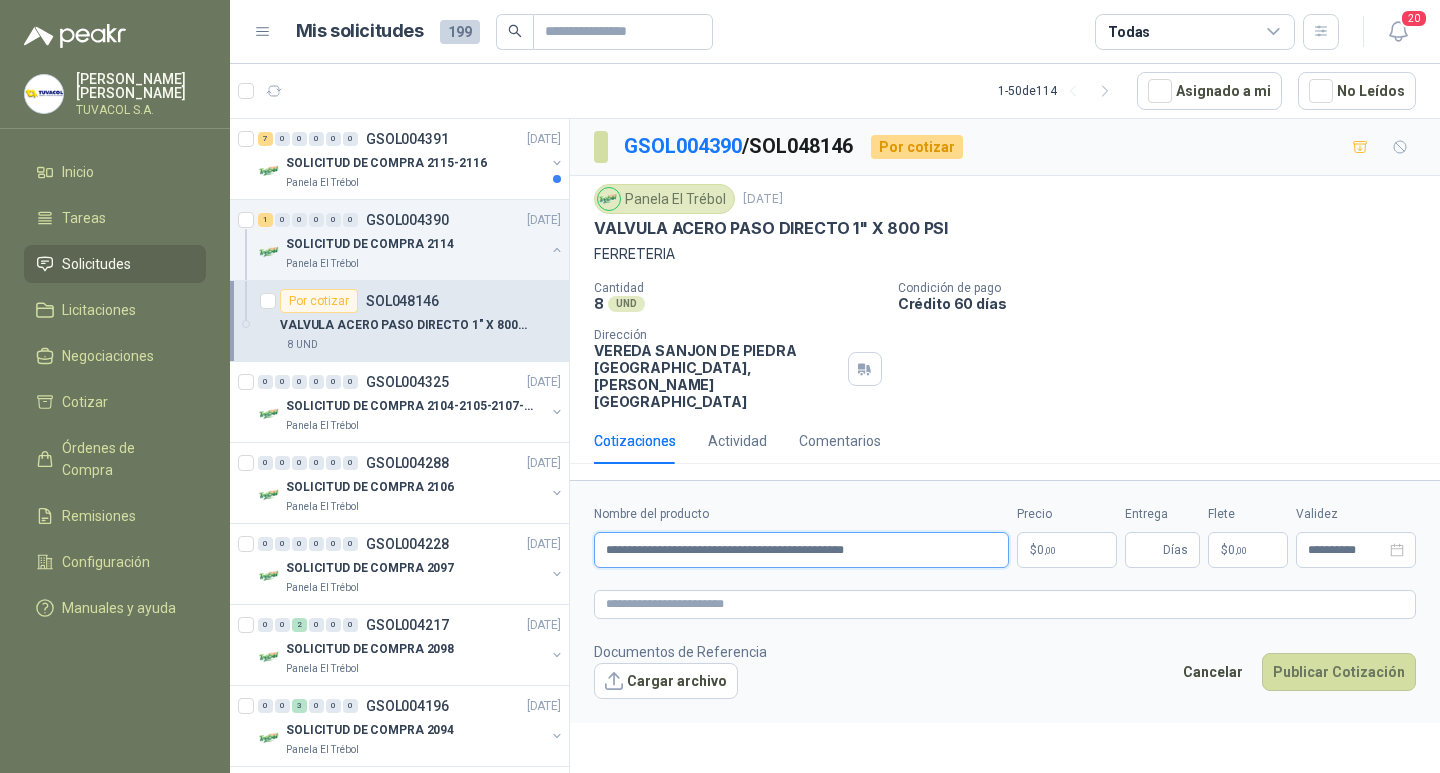 type on "**********" 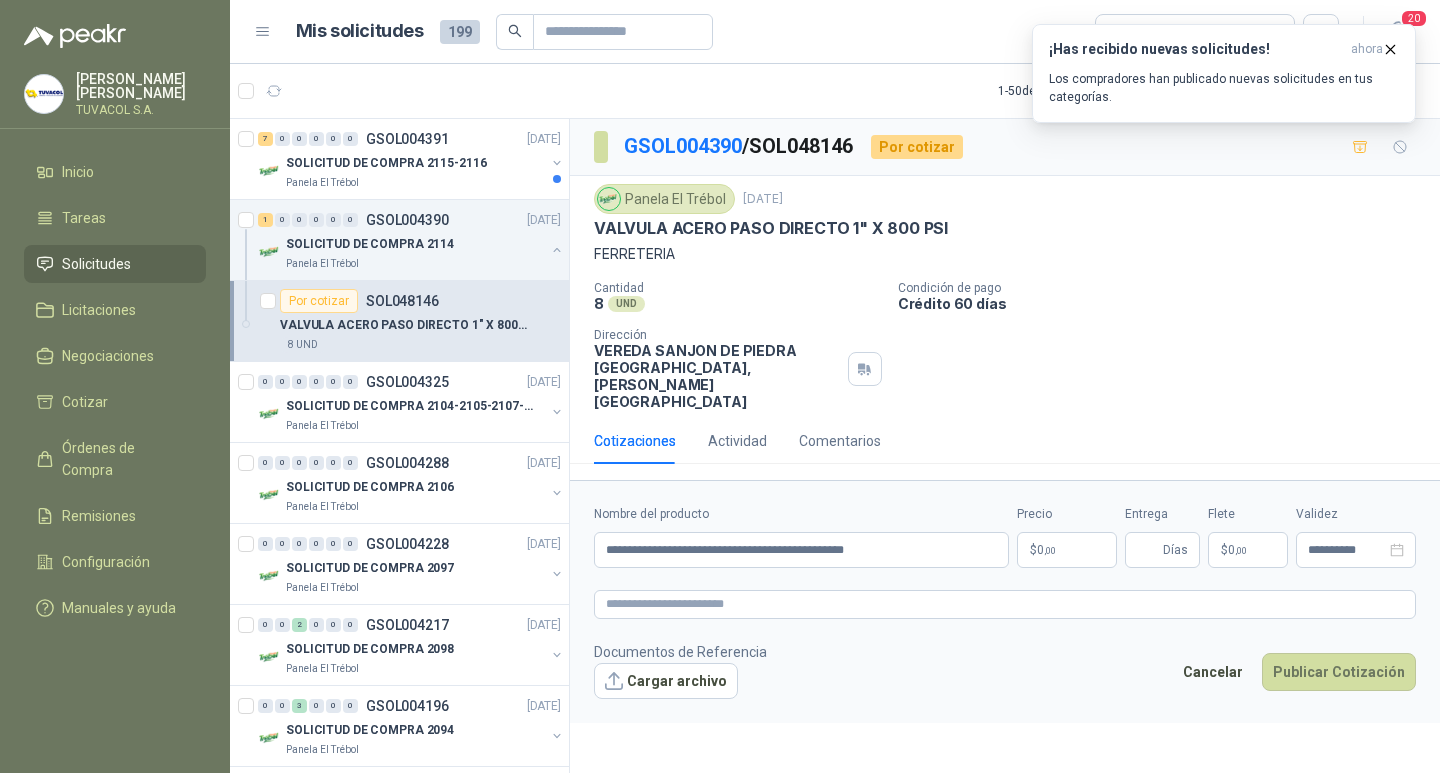 click on "$  0 ,00" at bounding box center (1067, 550) 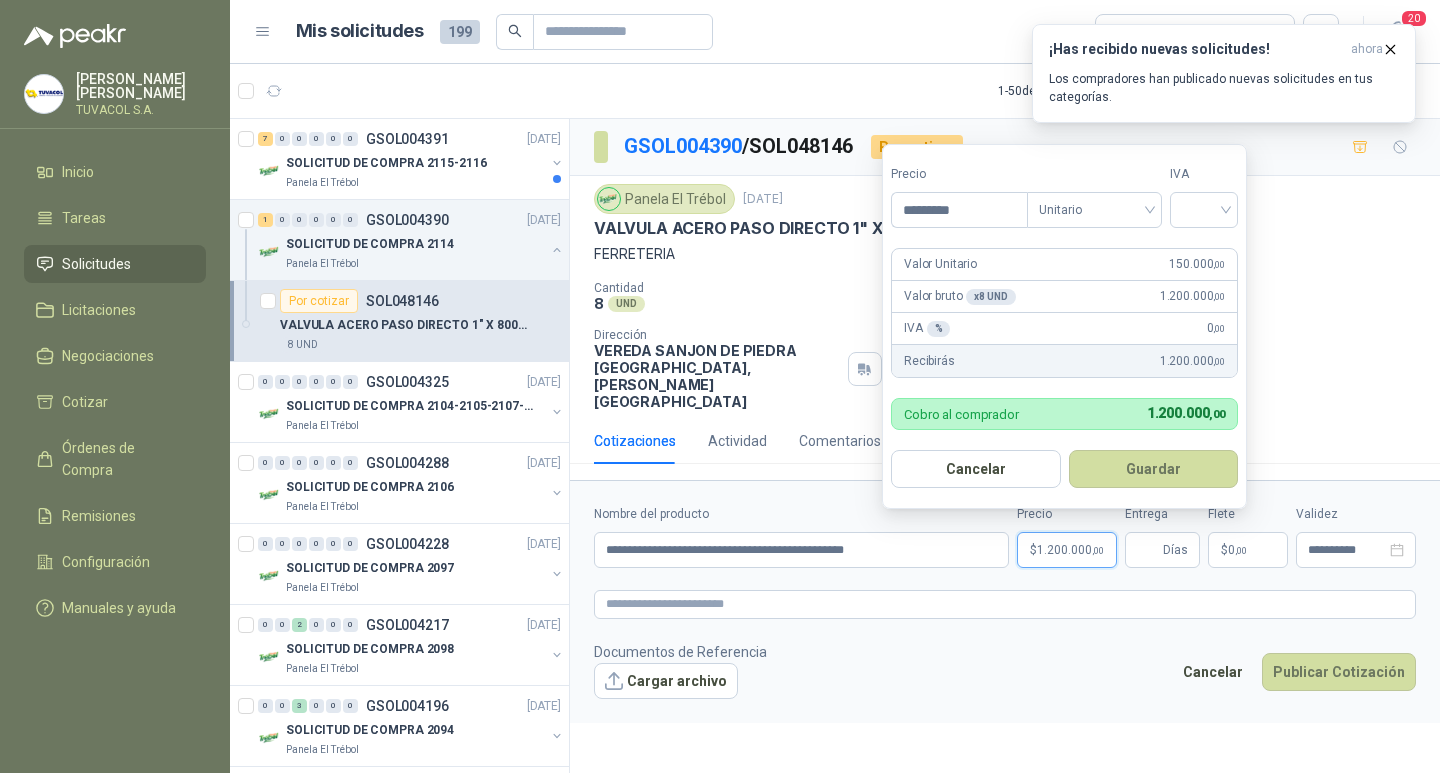 type on "*********" 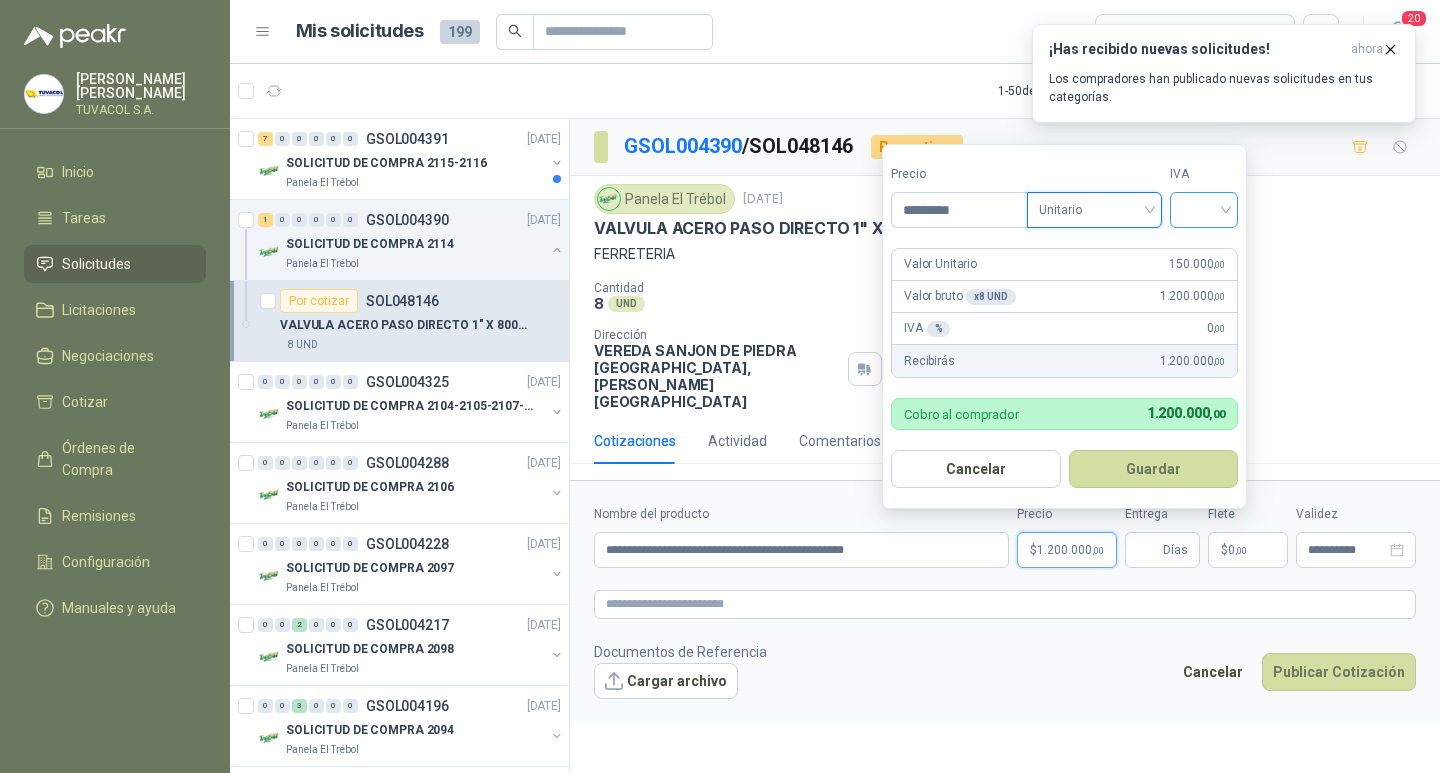 click at bounding box center (1204, 210) 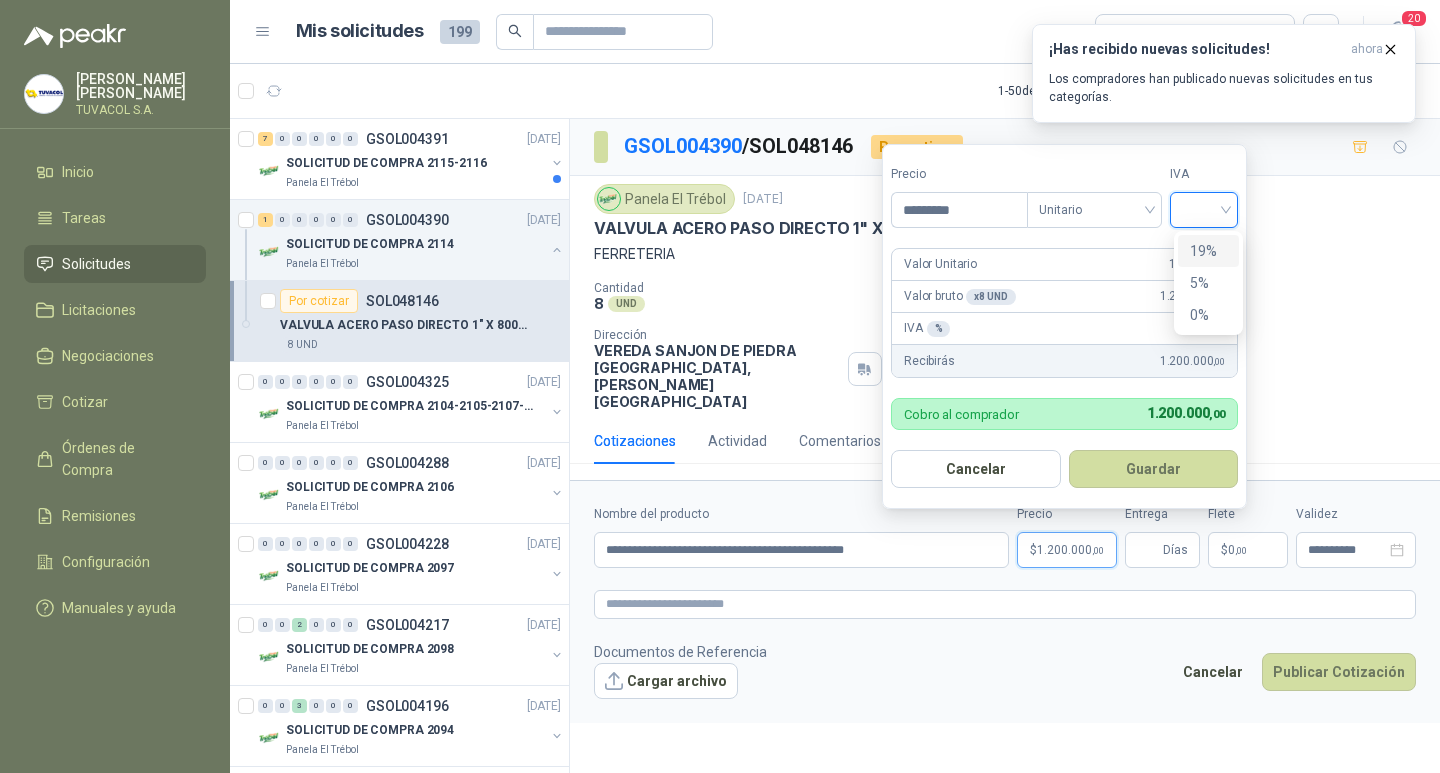 click on "19%" at bounding box center (1208, 251) 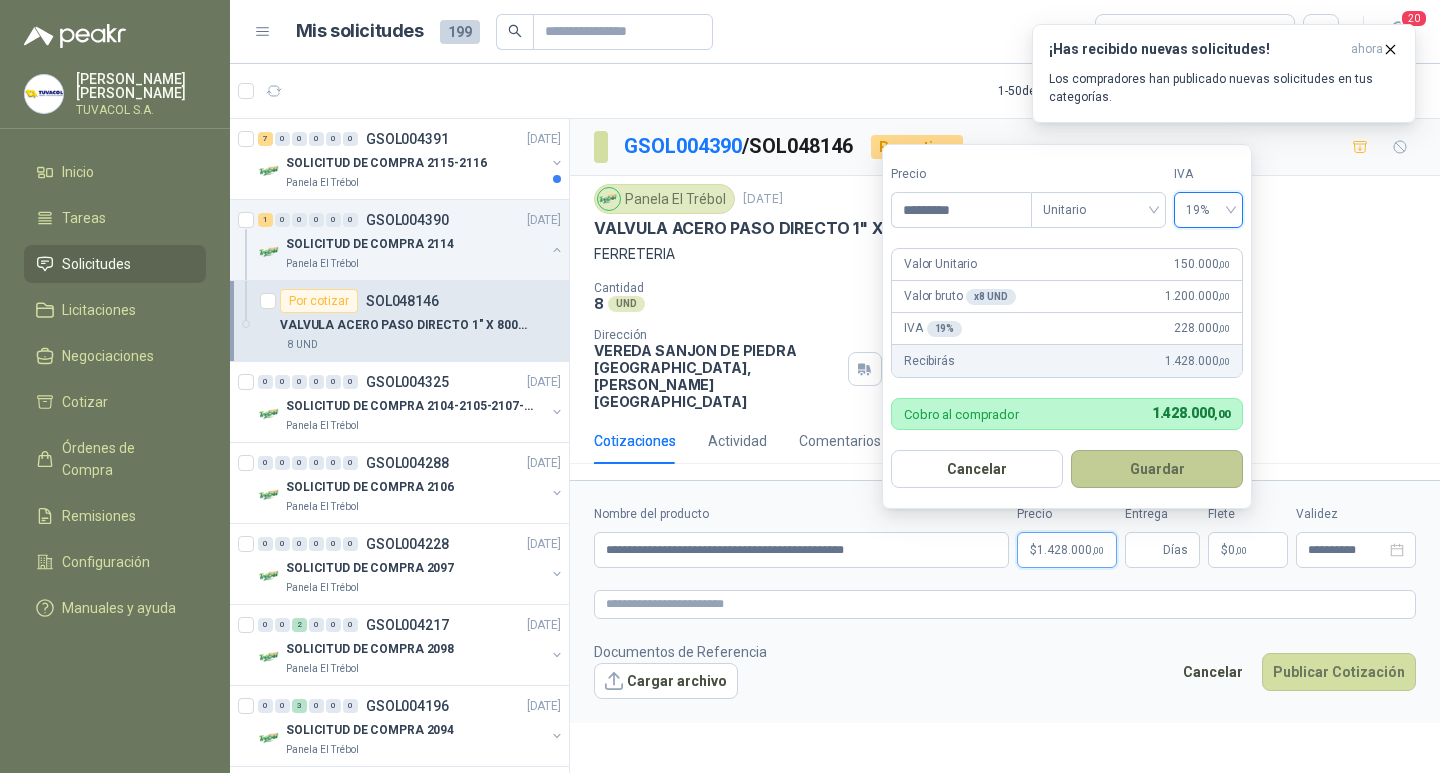 click on "Guardar" at bounding box center [1157, 469] 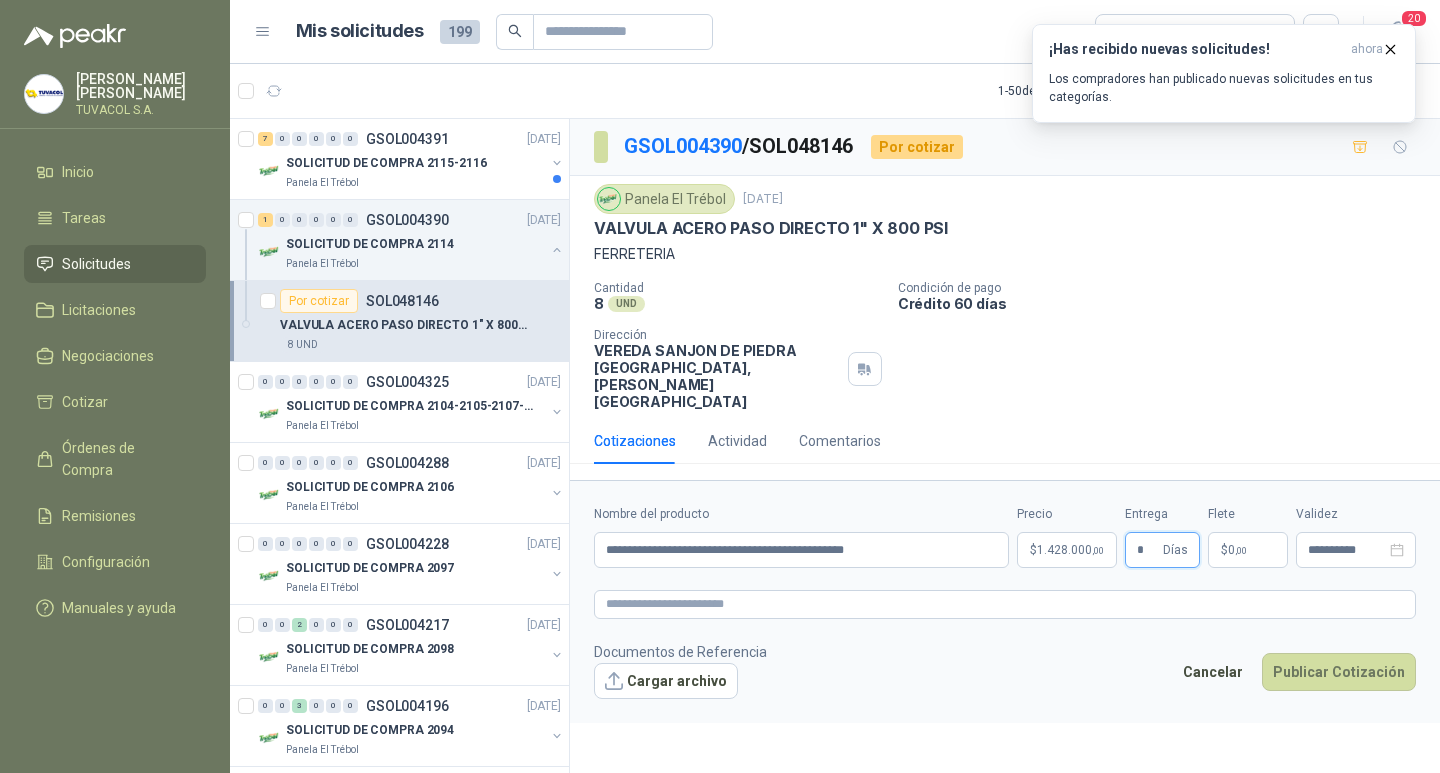 type on "*" 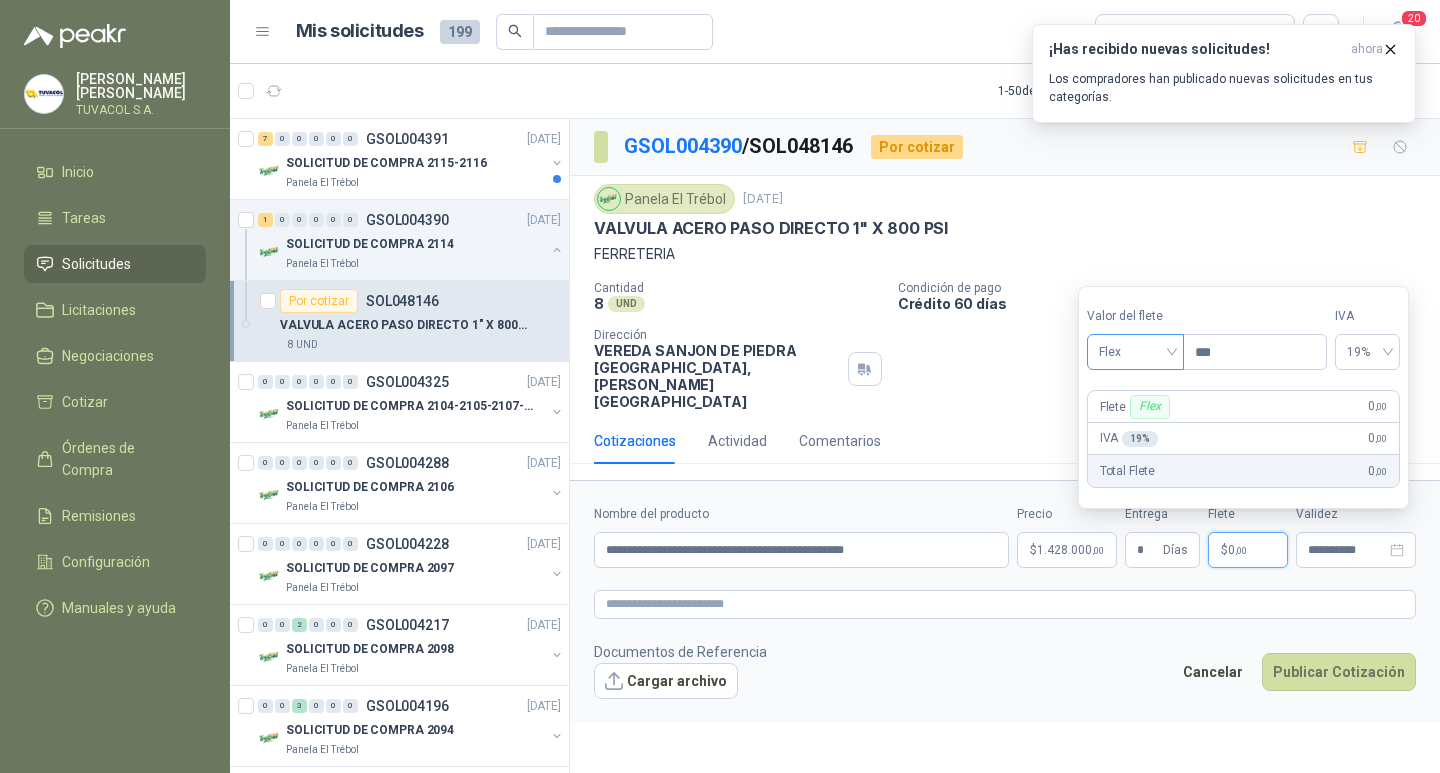 click on "Flex" at bounding box center (1135, 352) 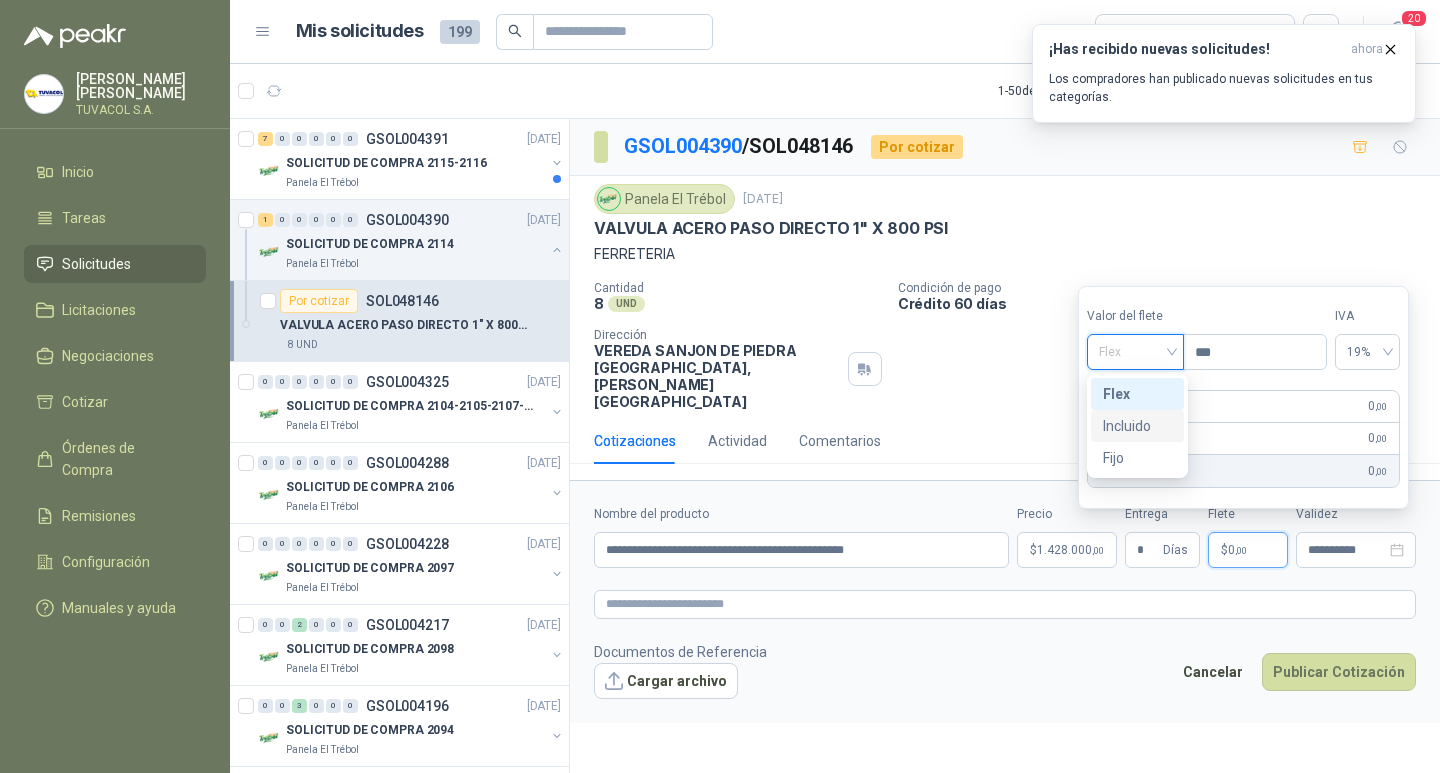click on "Incluido" at bounding box center (1137, 426) 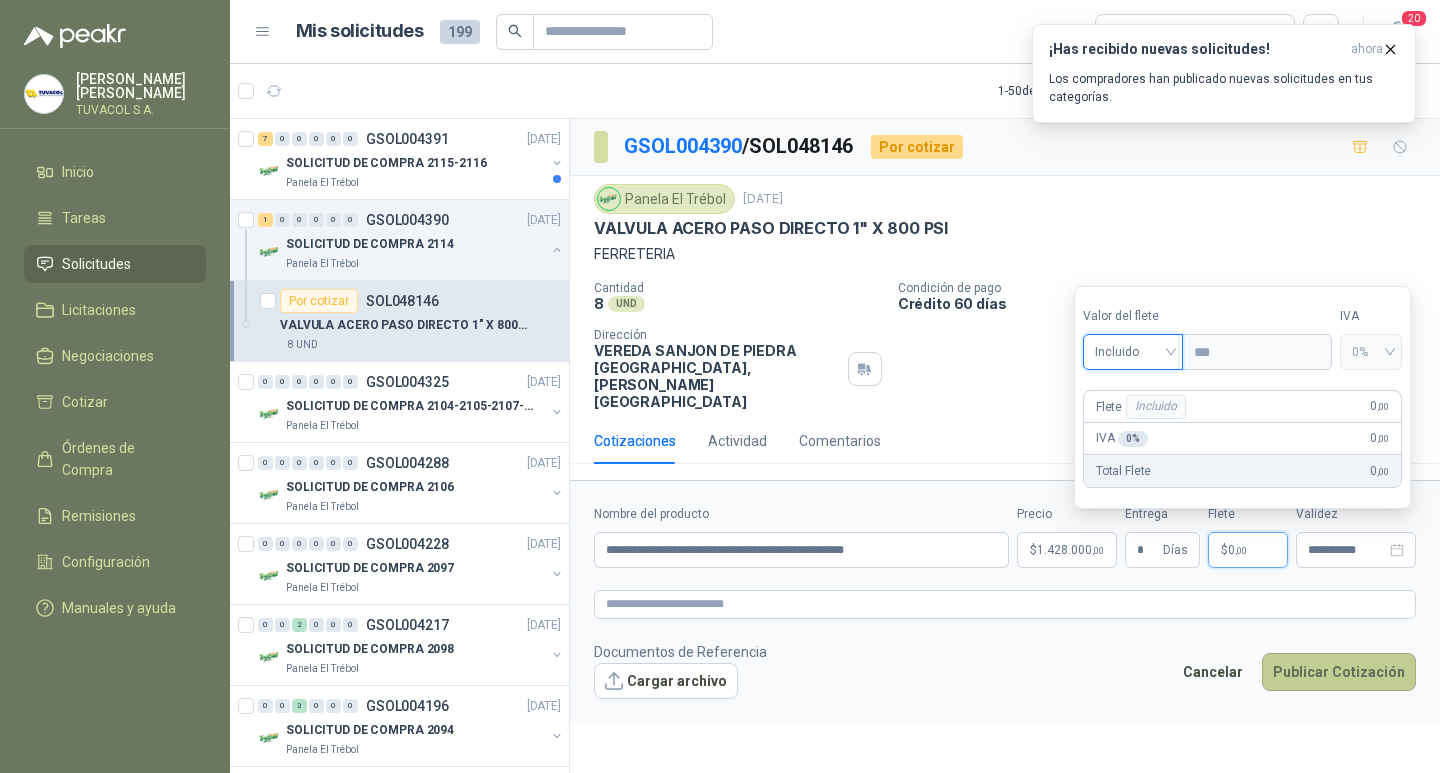 click on "Publicar Cotización" at bounding box center [1339, 672] 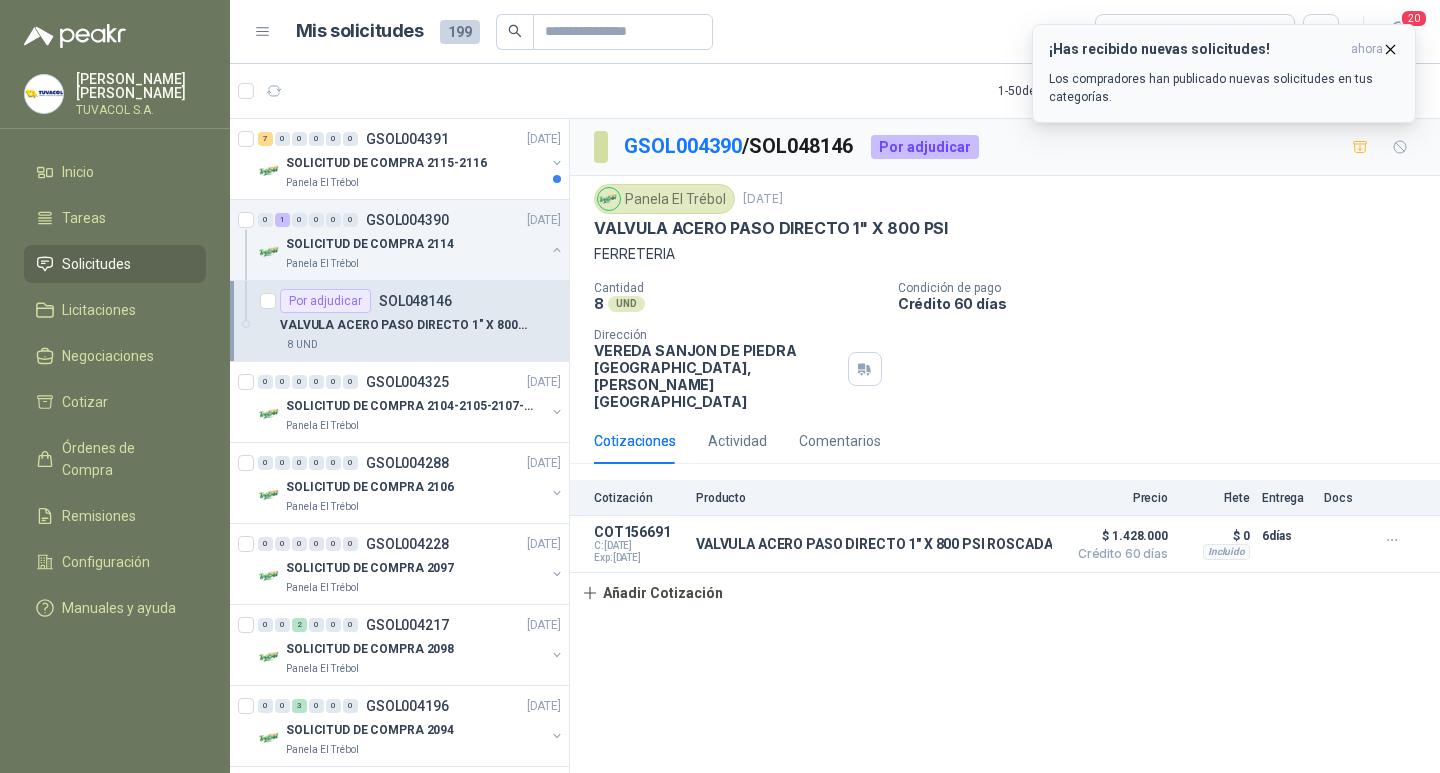 click 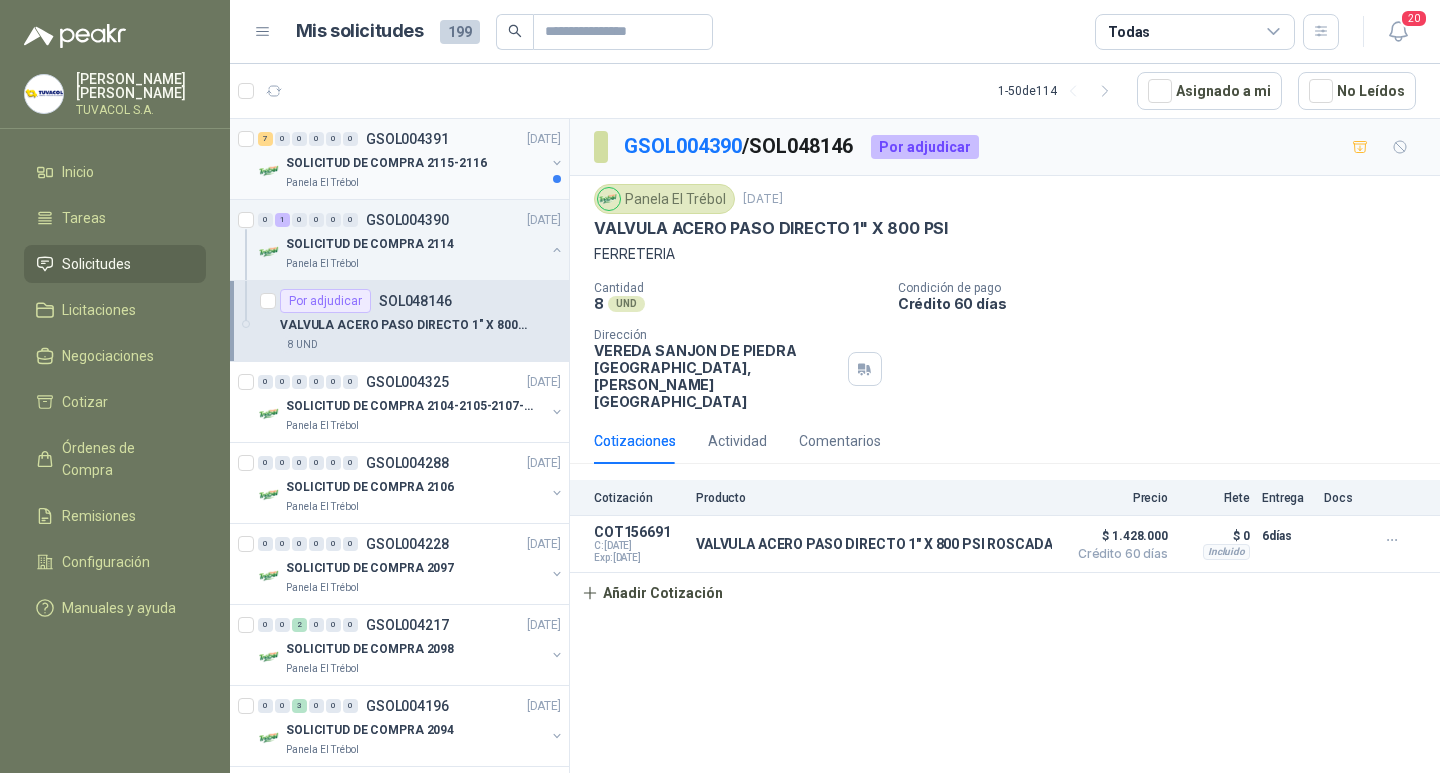 click on "SOLICITUD DE COMPRA 2115-2116" at bounding box center [386, 163] 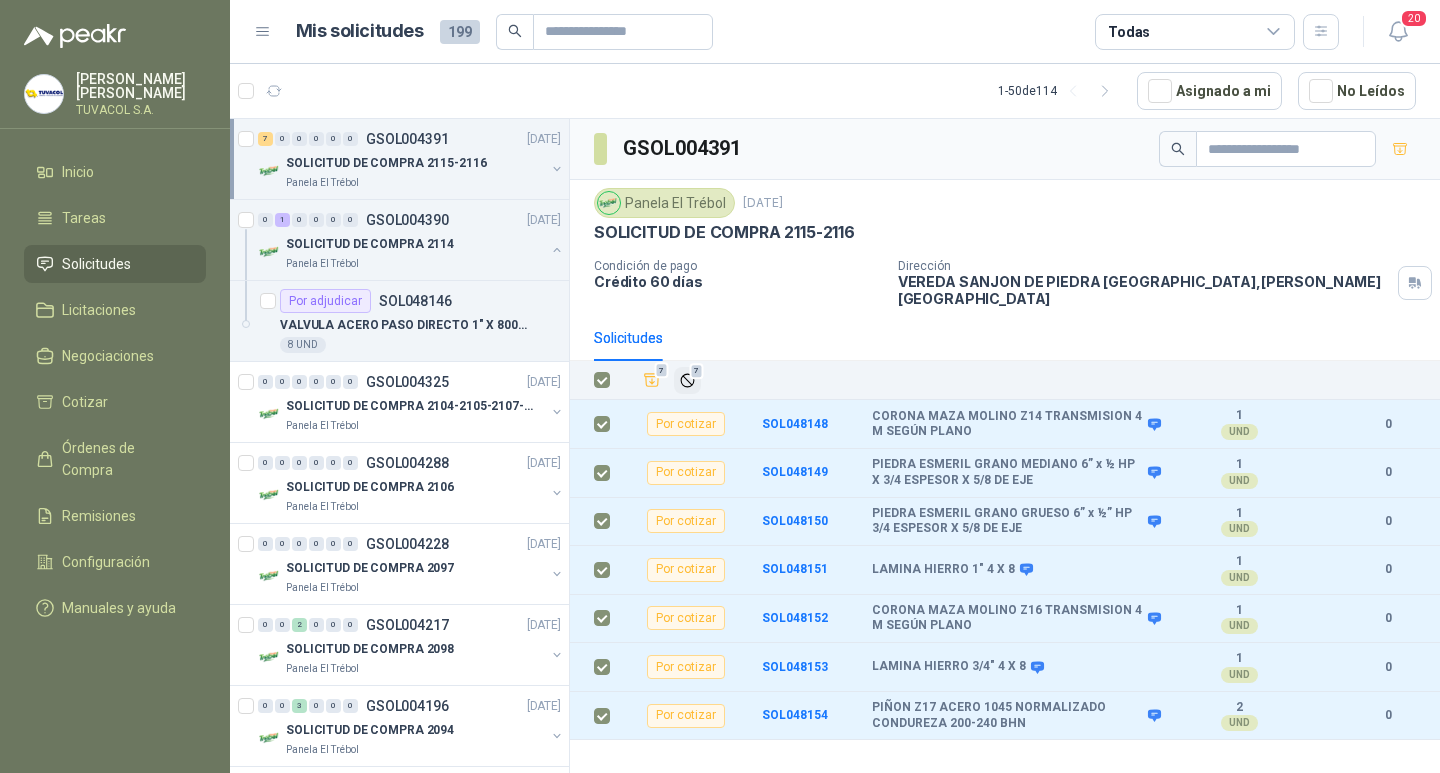 click on "7" at bounding box center [687, 380] 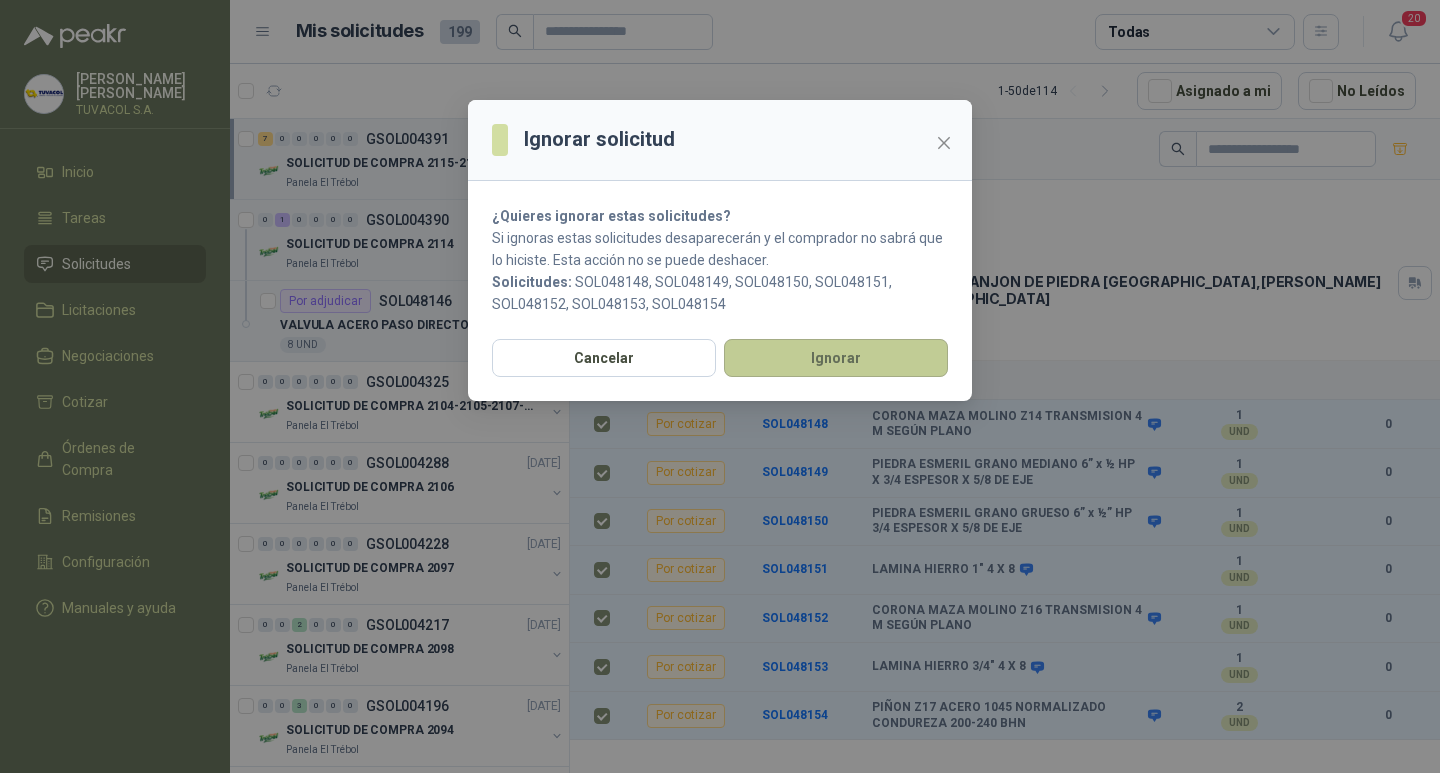 click on "Ignorar" at bounding box center [836, 358] 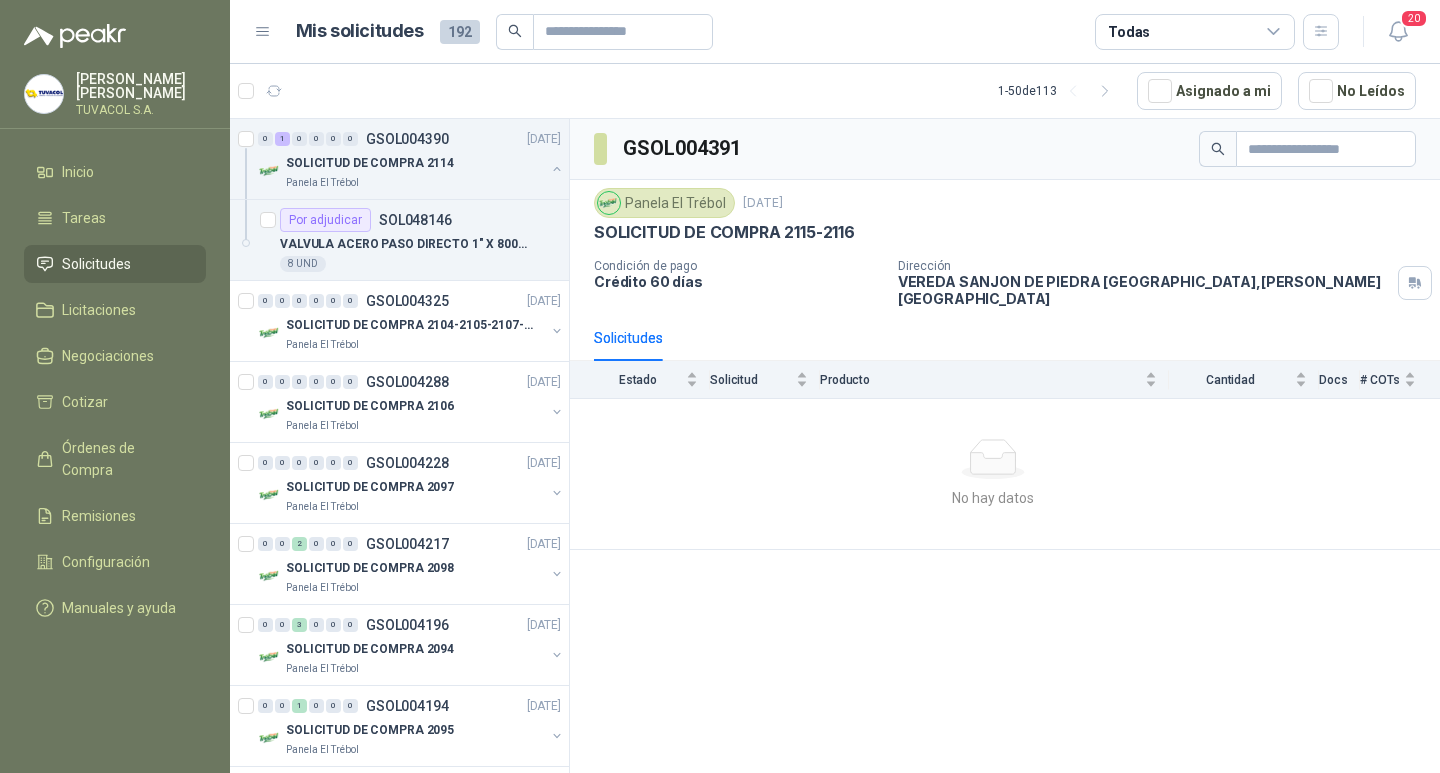 click on "TUVACOL S.A." at bounding box center [141, 110] 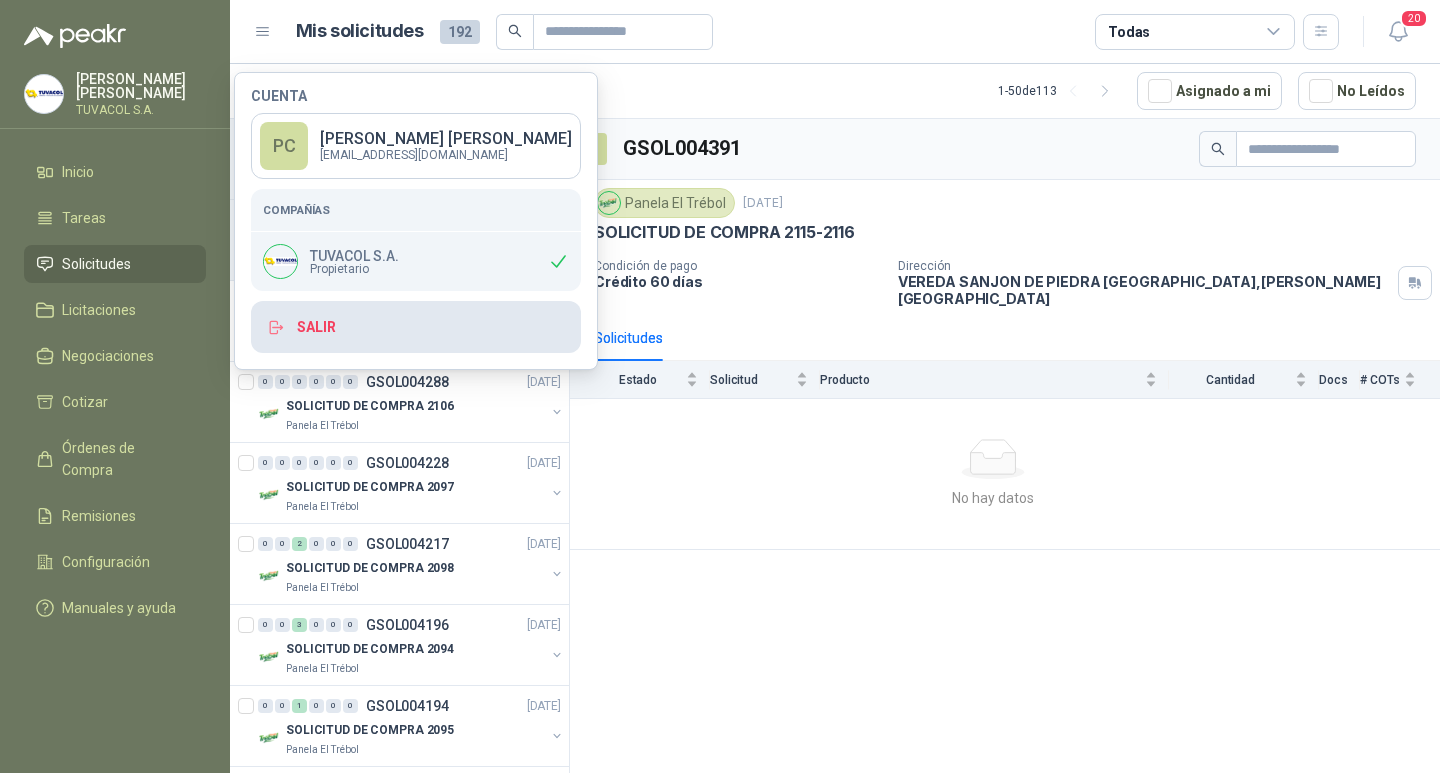 click on "Salir" at bounding box center (416, 327) 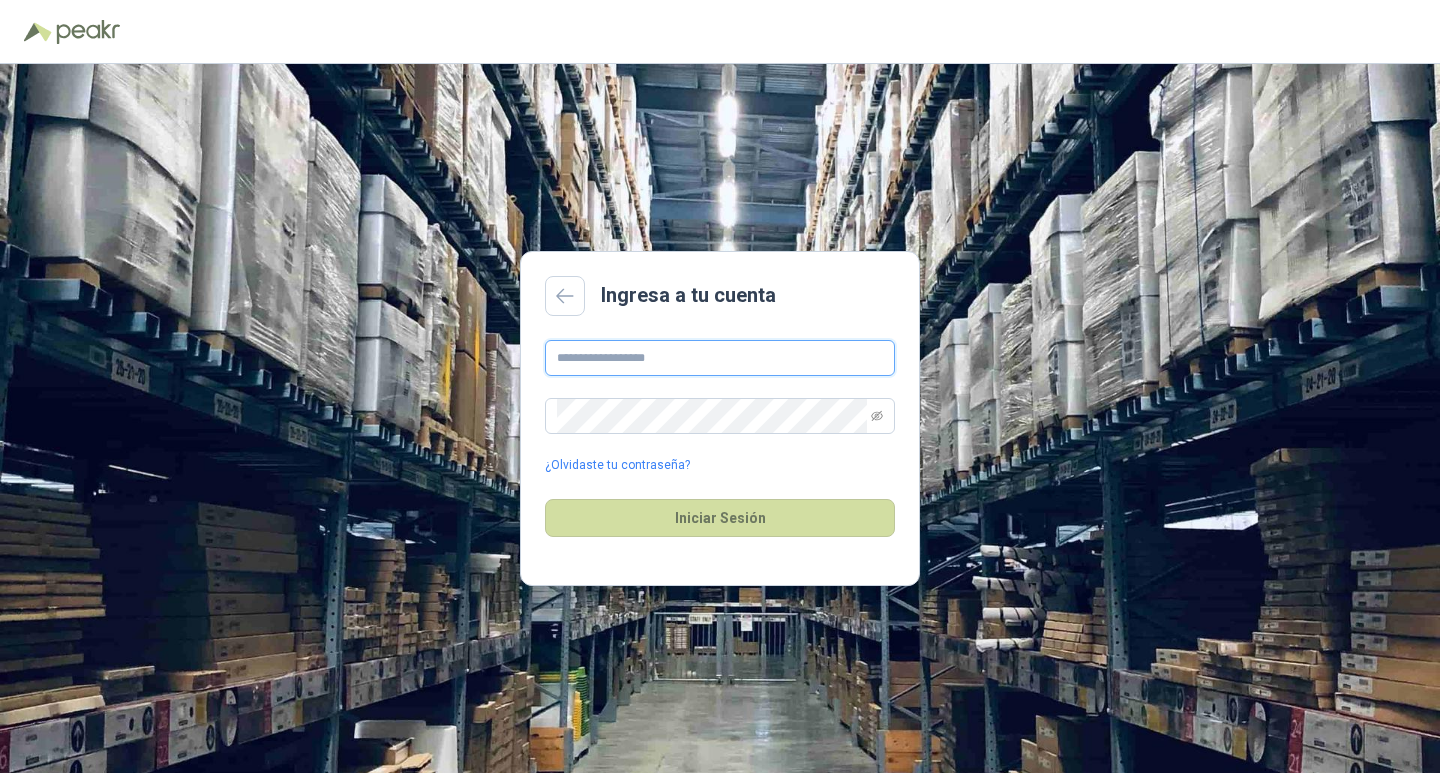 type on "**********" 